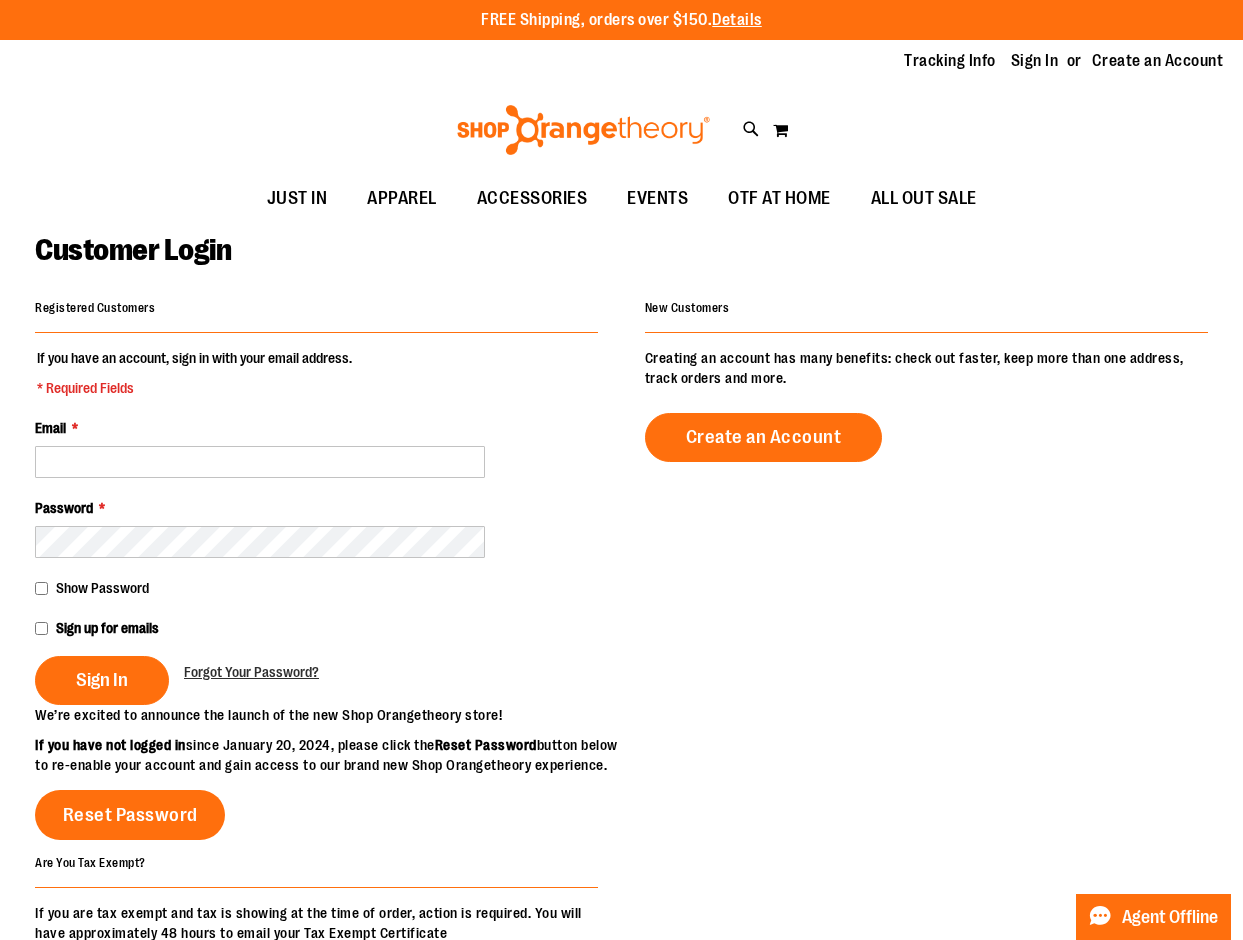 scroll, scrollTop: 0, scrollLeft: 0, axis: both 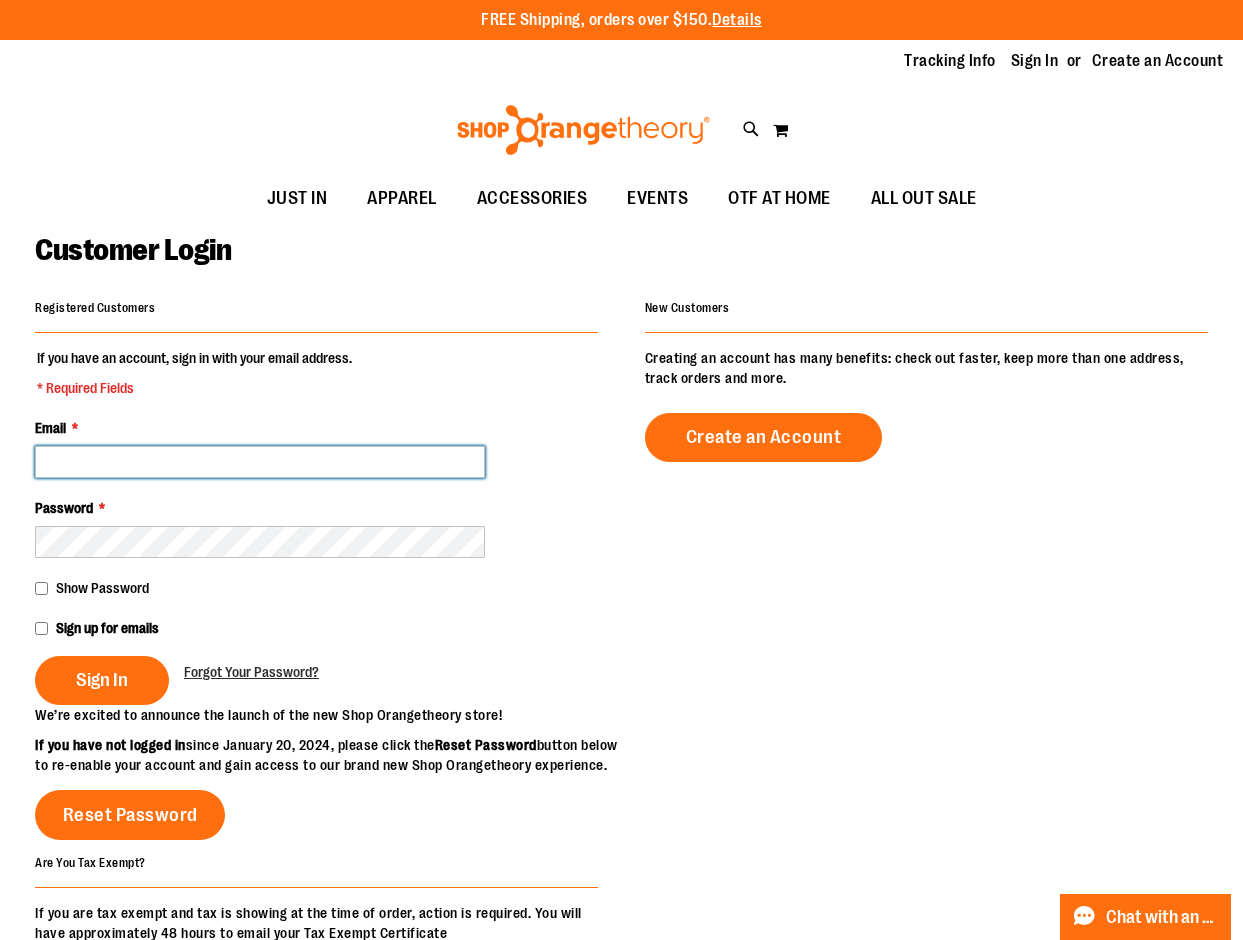 type on "**********" 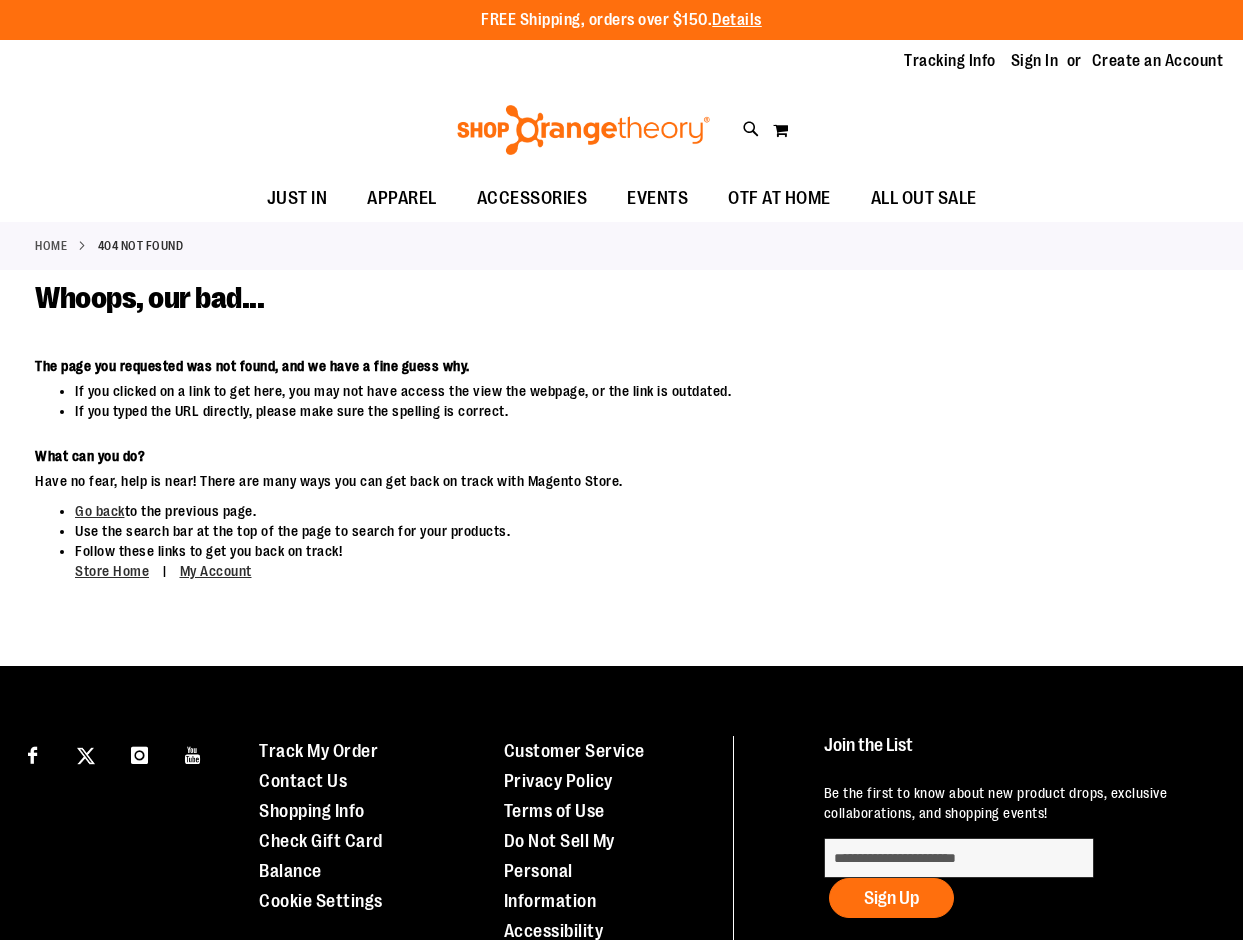 scroll, scrollTop: 0, scrollLeft: 0, axis: both 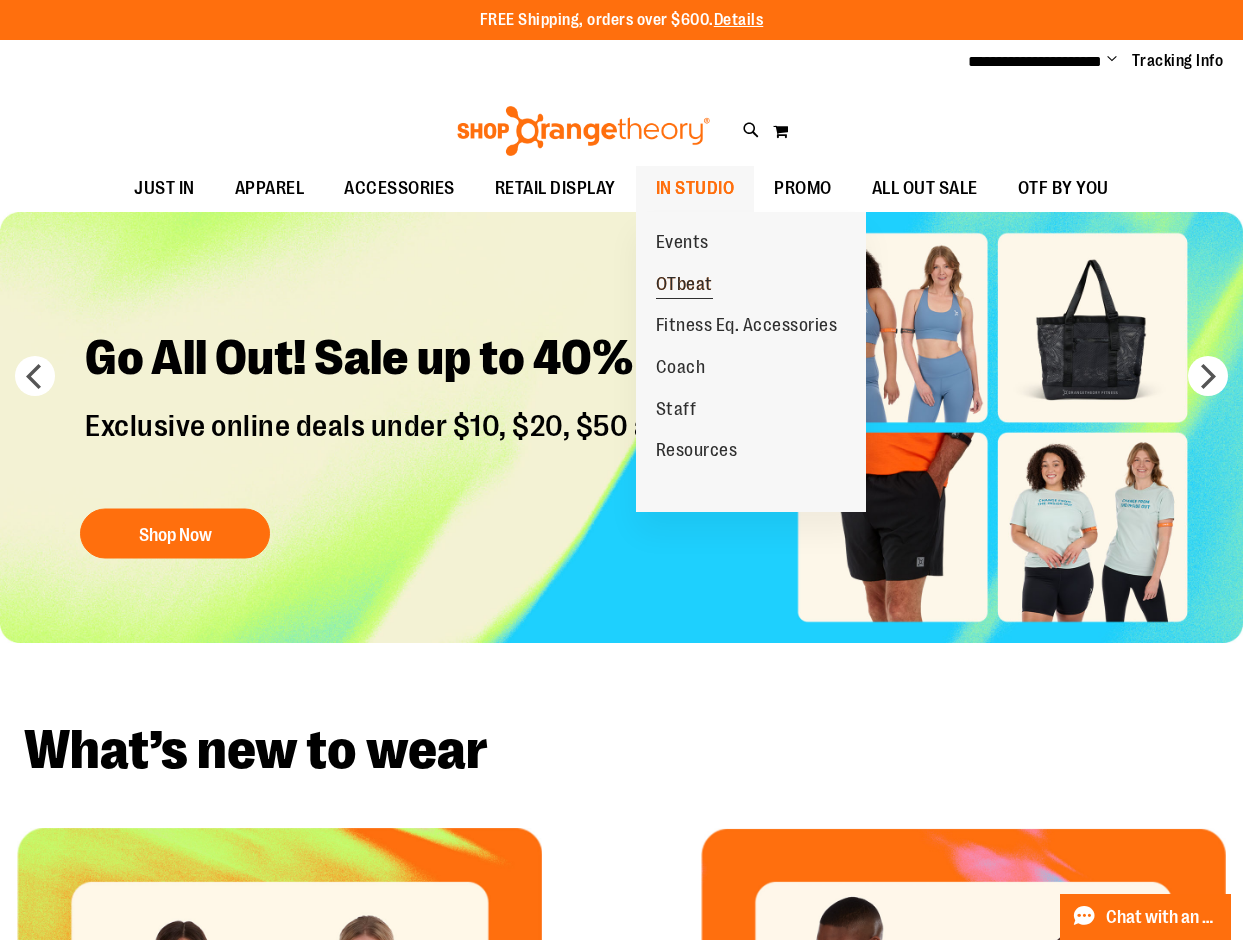 click on "OTbeat" at bounding box center (684, 286) 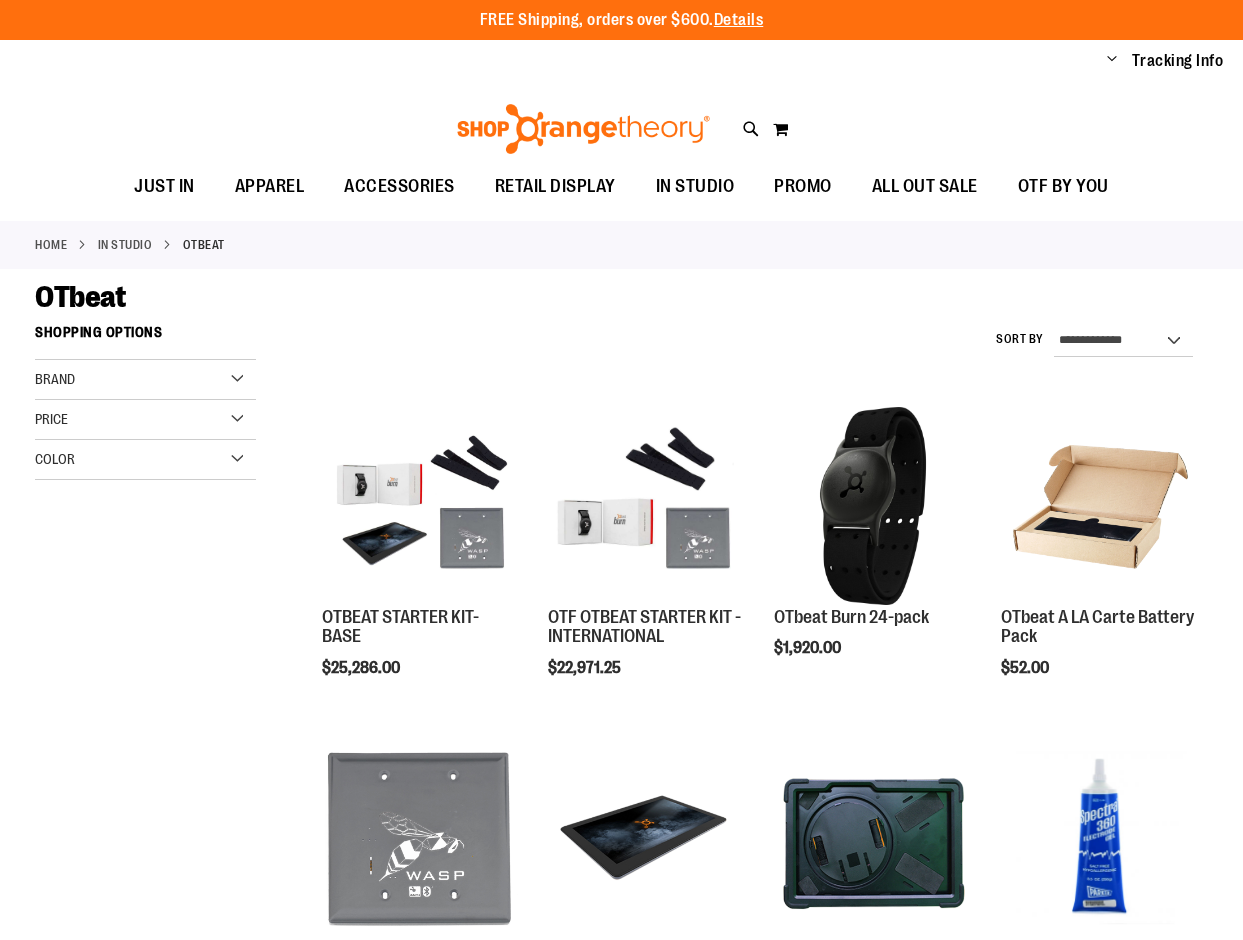 scroll, scrollTop: 0, scrollLeft: 0, axis: both 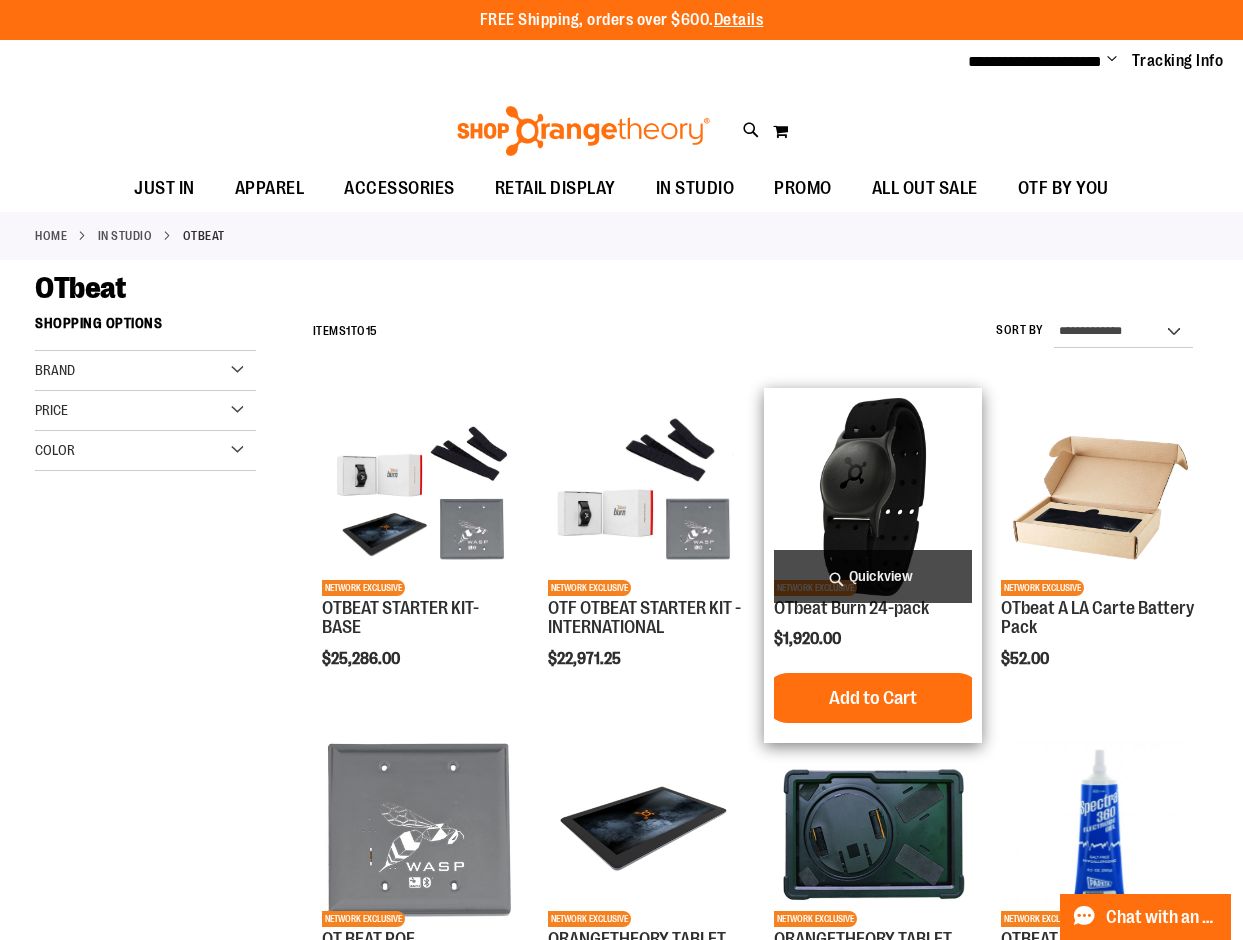 click at bounding box center [872, 496] 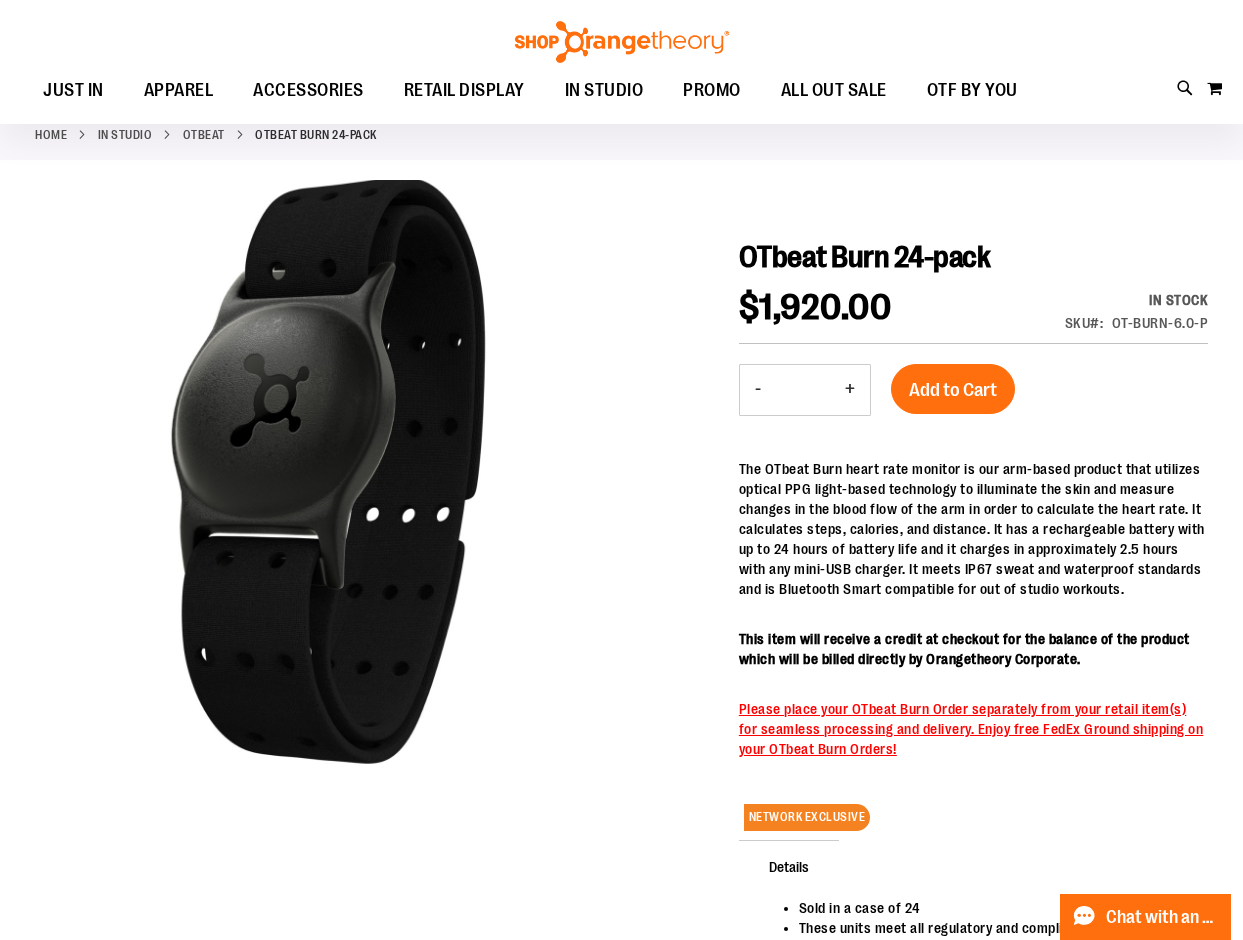 scroll, scrollTop: 0, scrollLeft: 0, axis: both 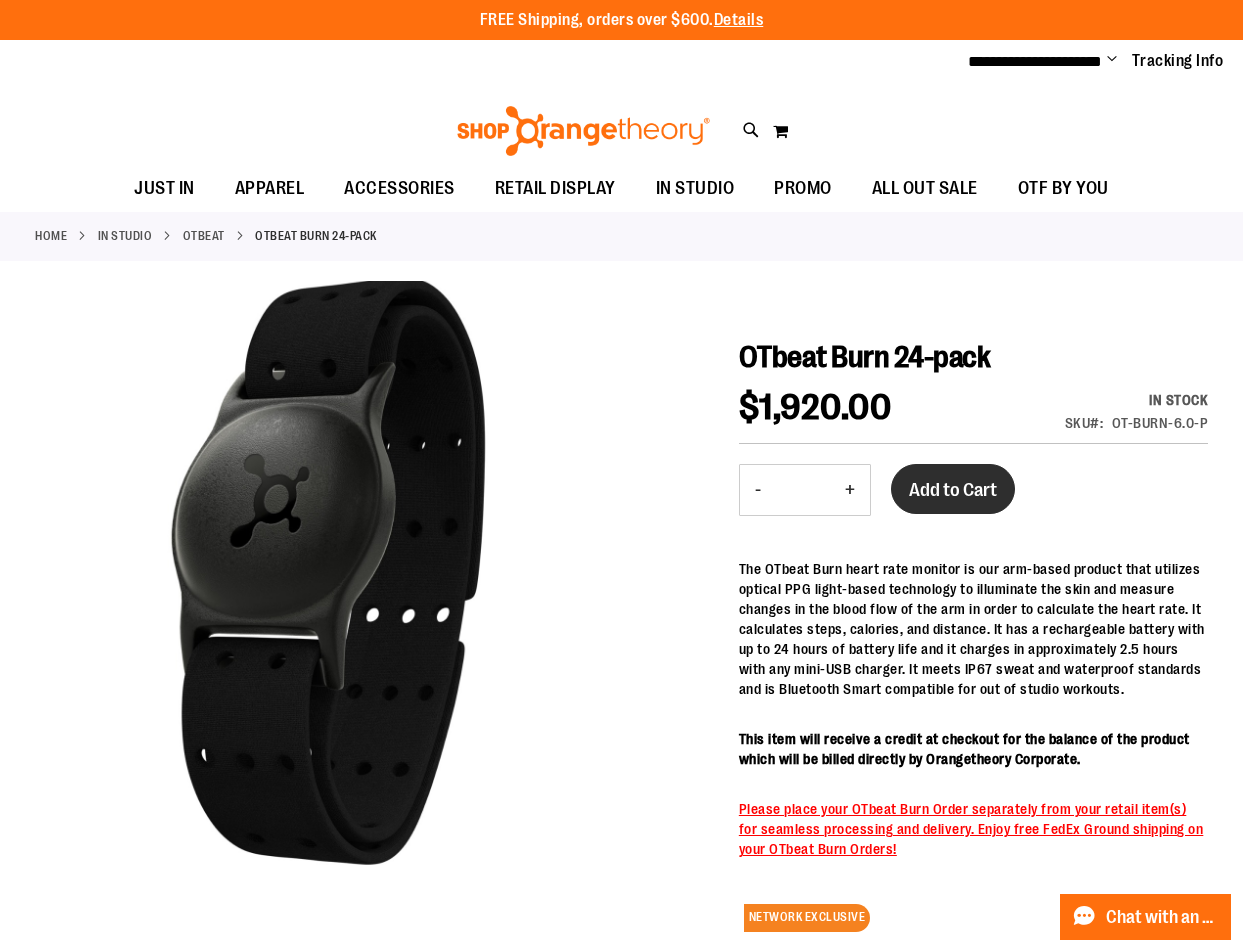 click on "Add to Cart" at bounding box center (953, 490) 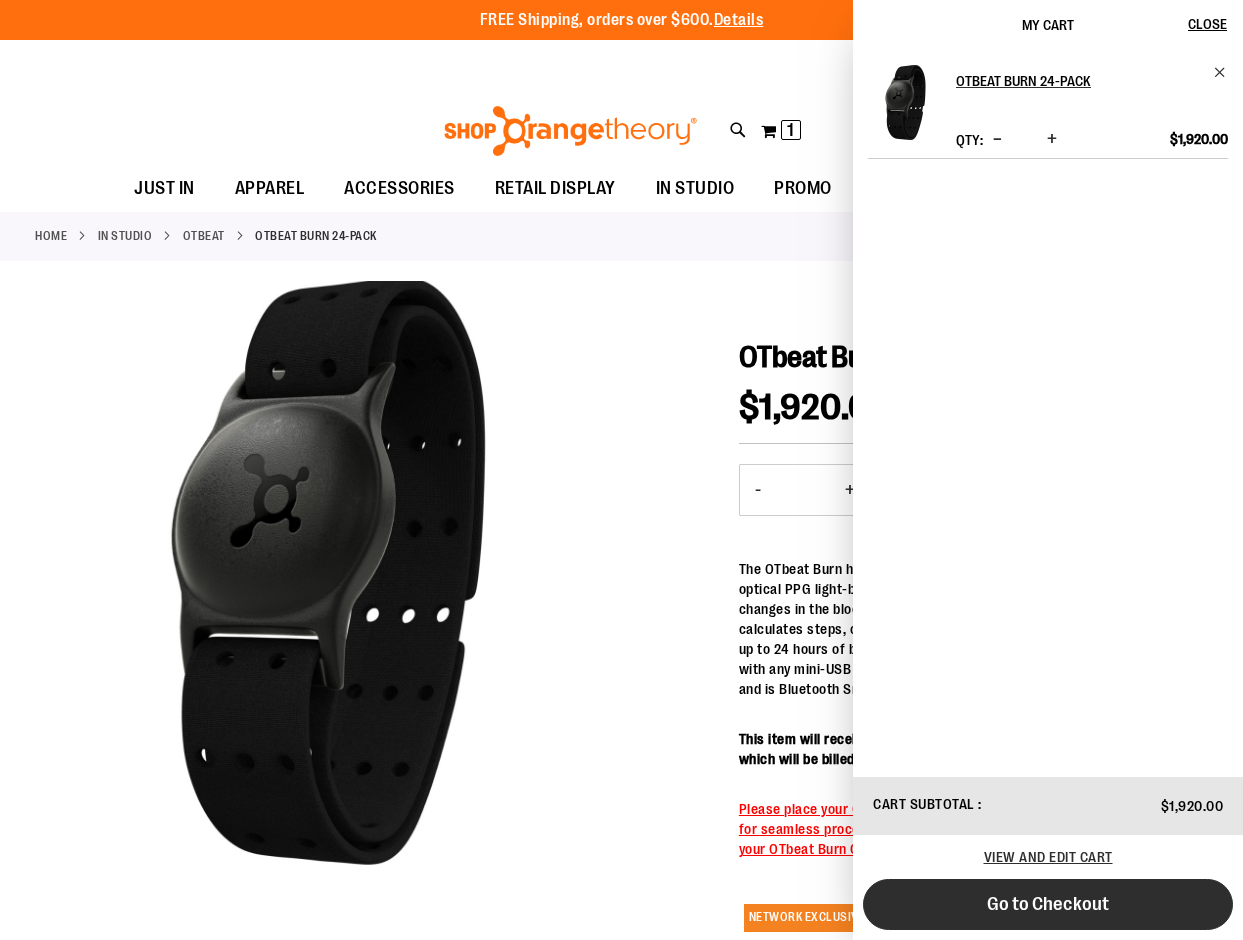 click on "Go to Checkout" at bounding box center (1048, 904) 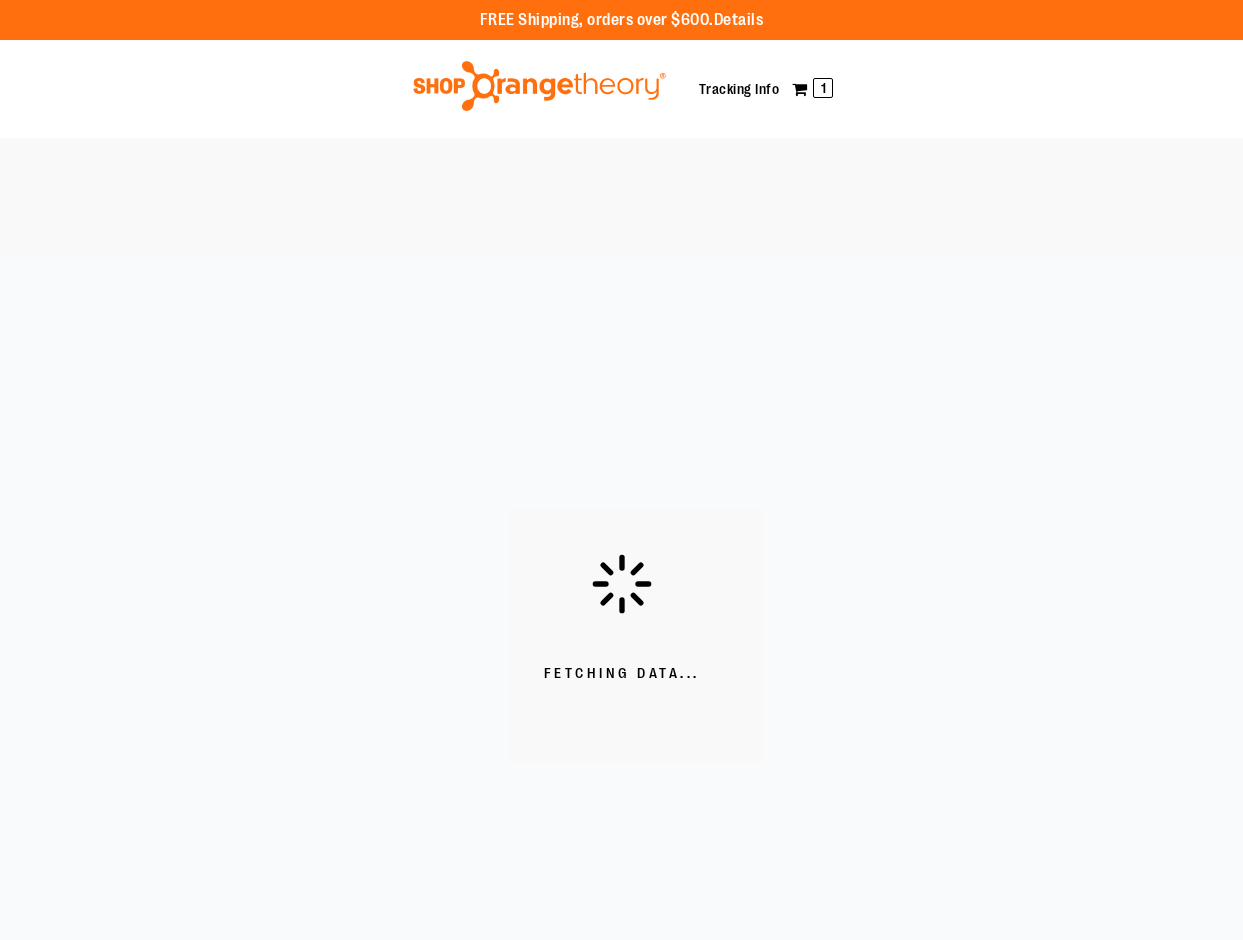 scroll, scrollTop: 0, scrollLeft: 0, axis: both 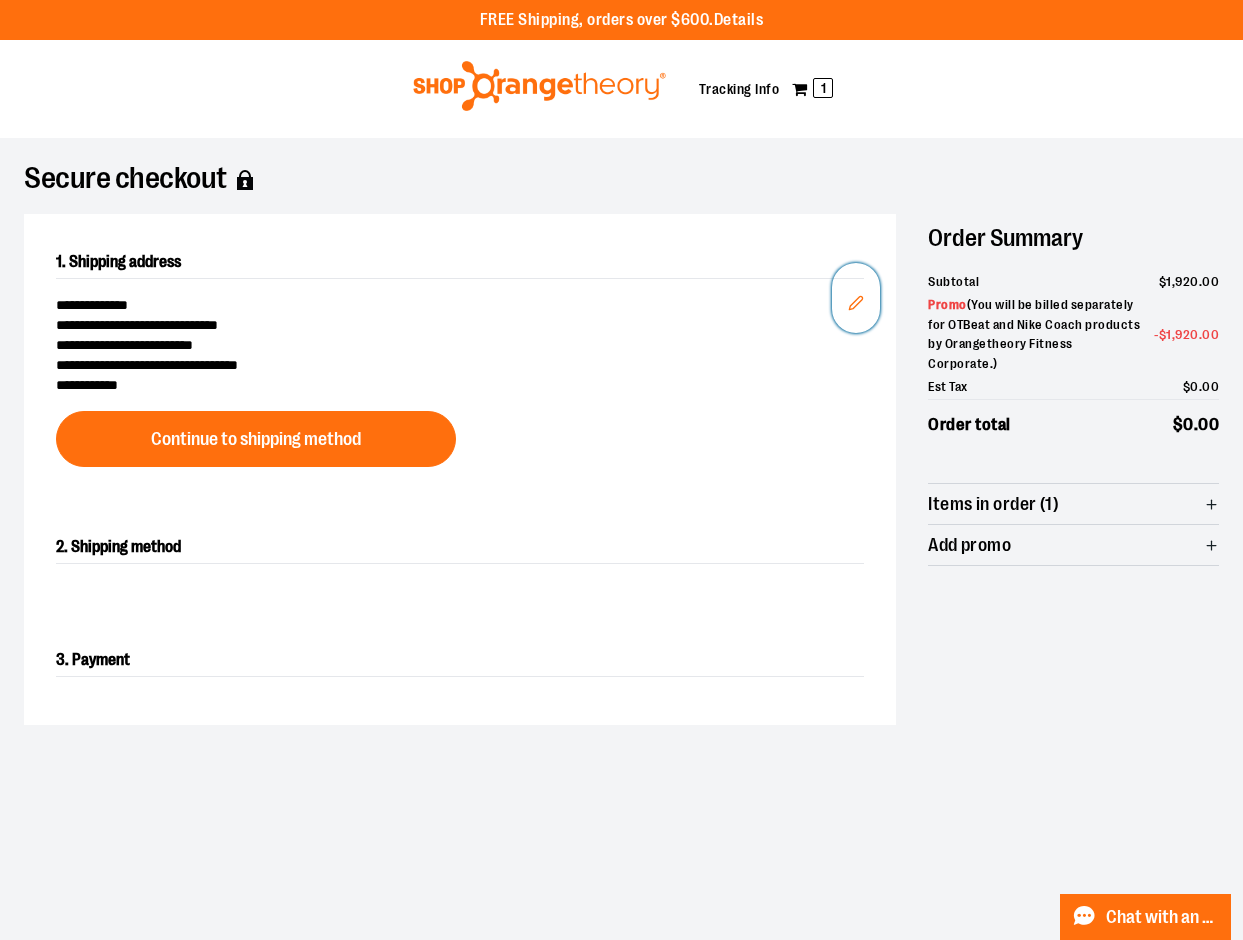 click 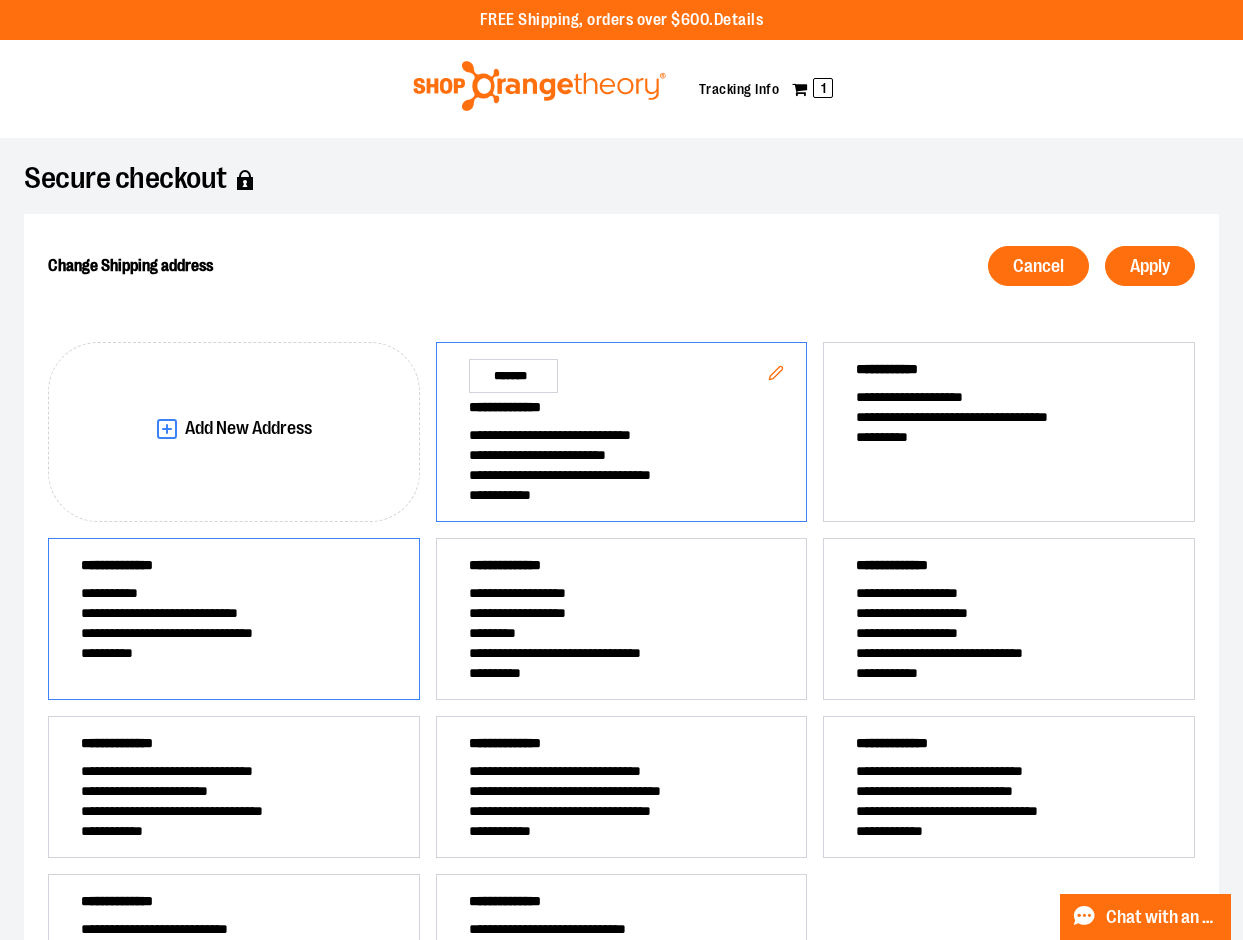 click on "**********" at bounding box center (234, 653) 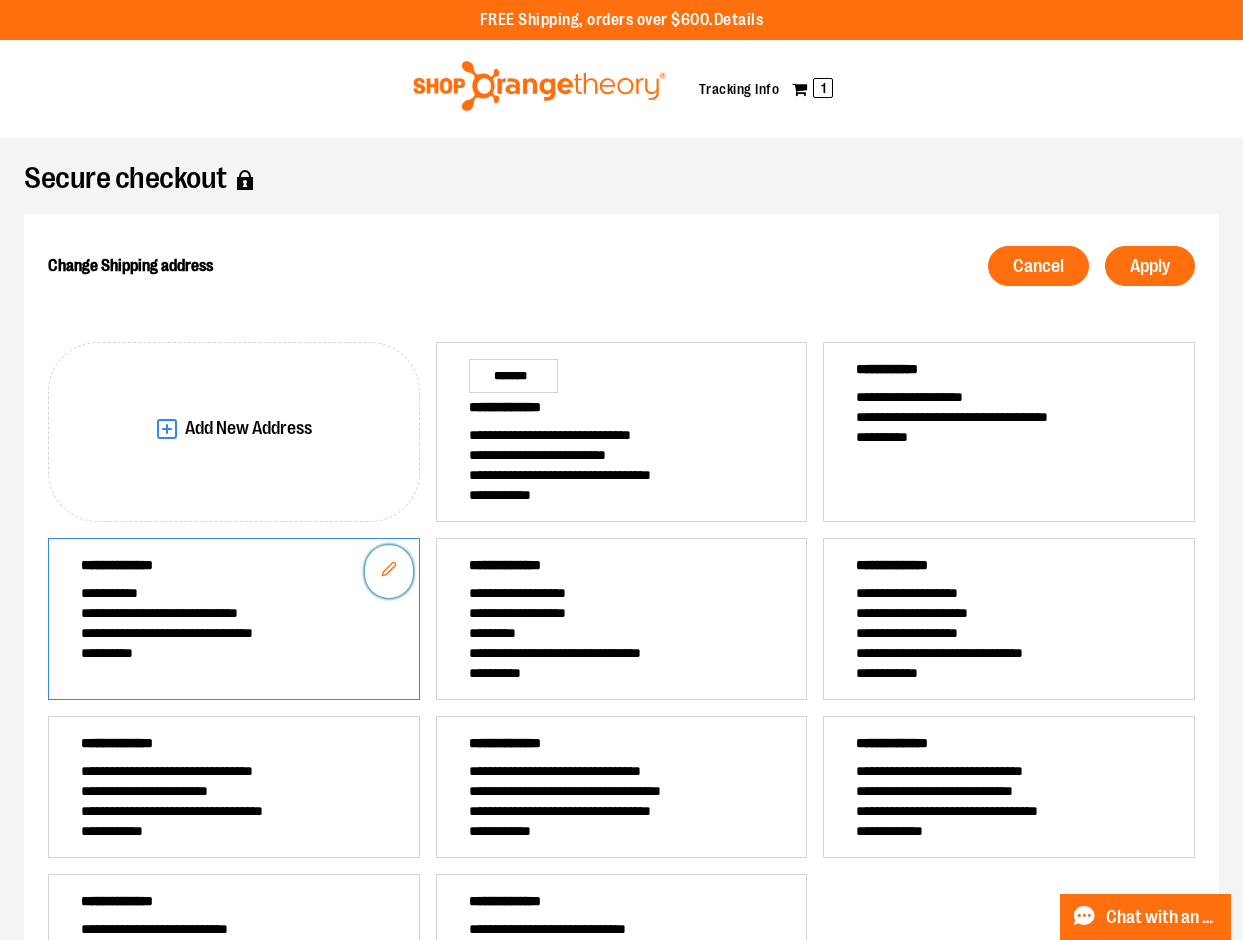 click 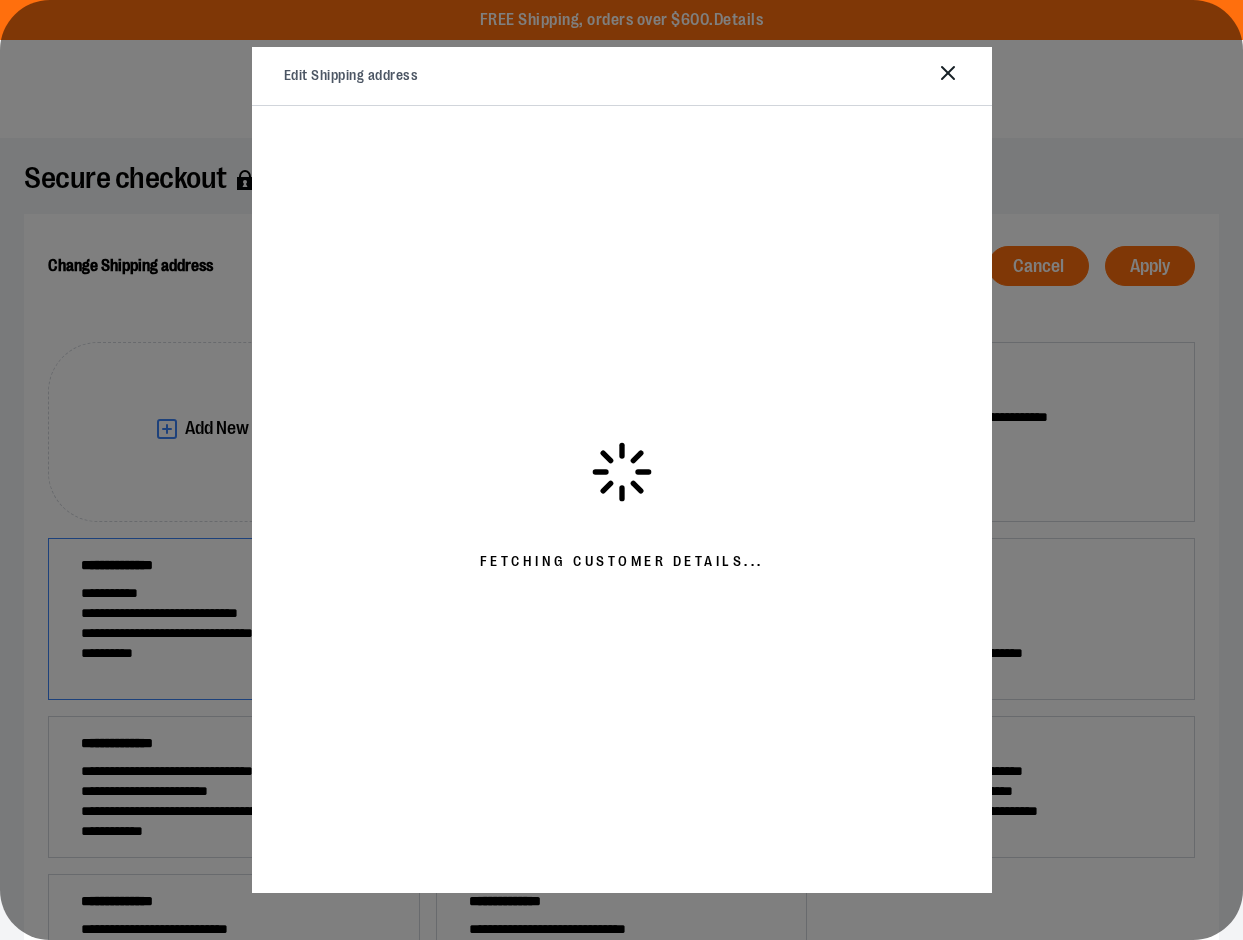 select on "**" 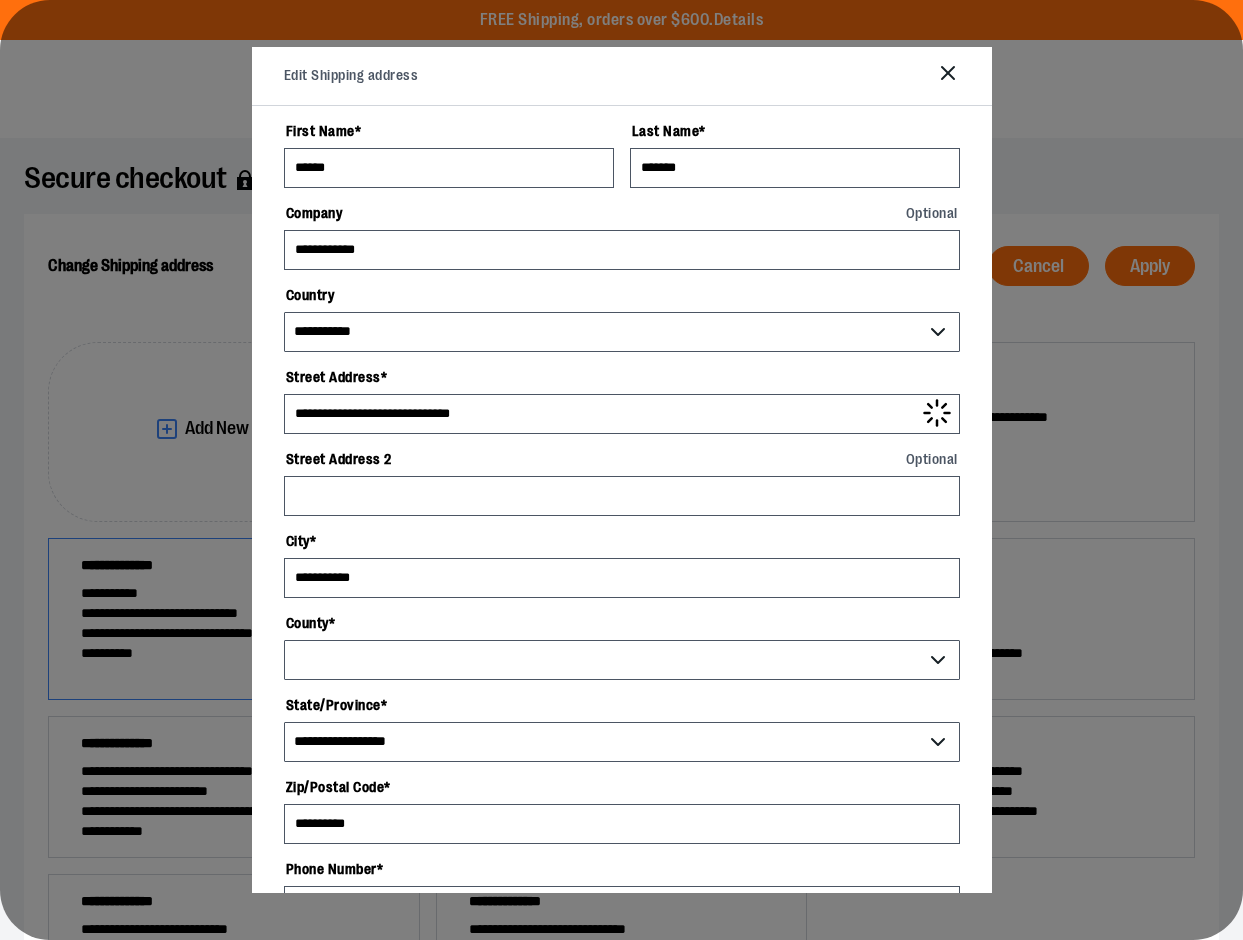 select on "****" 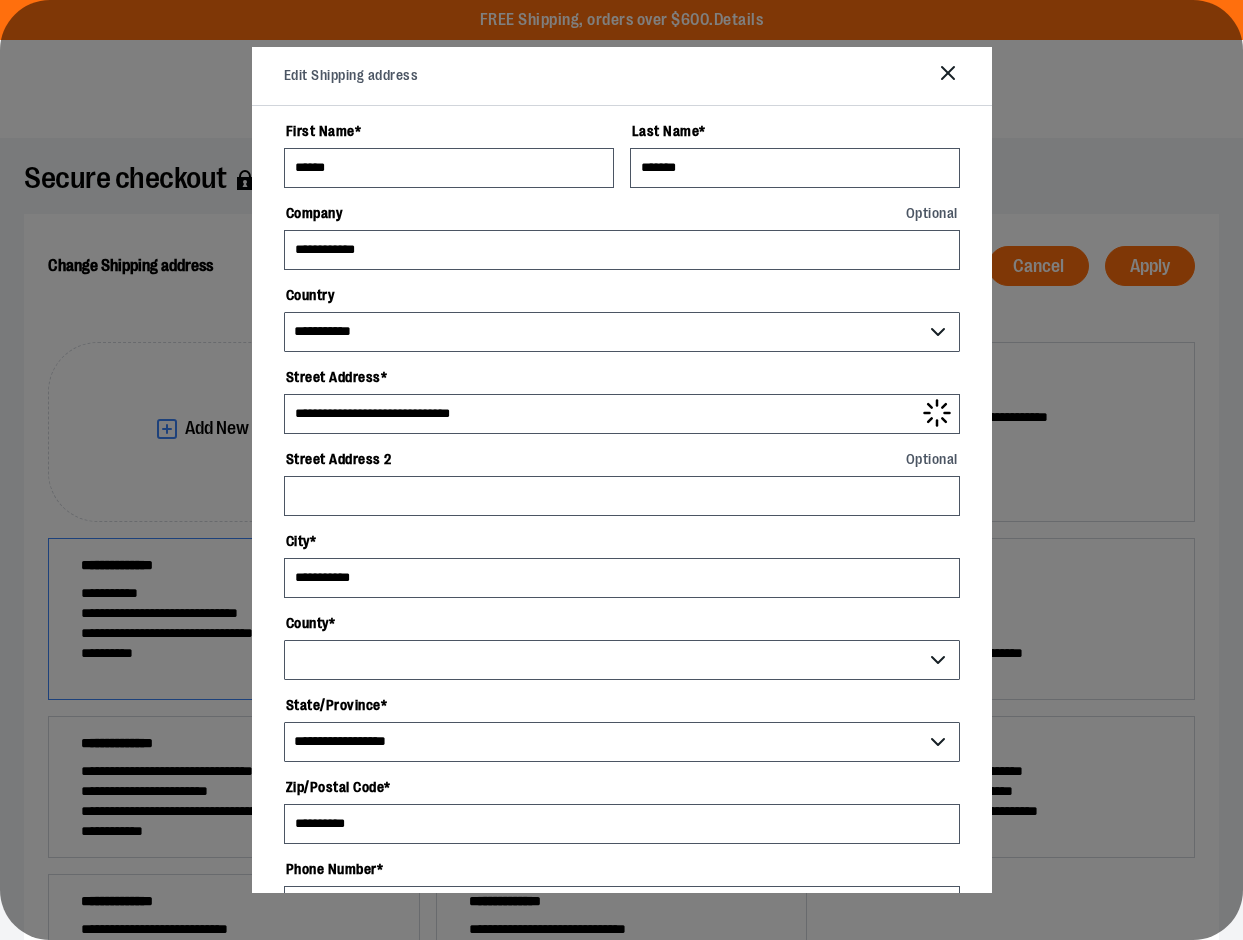 select on "**" 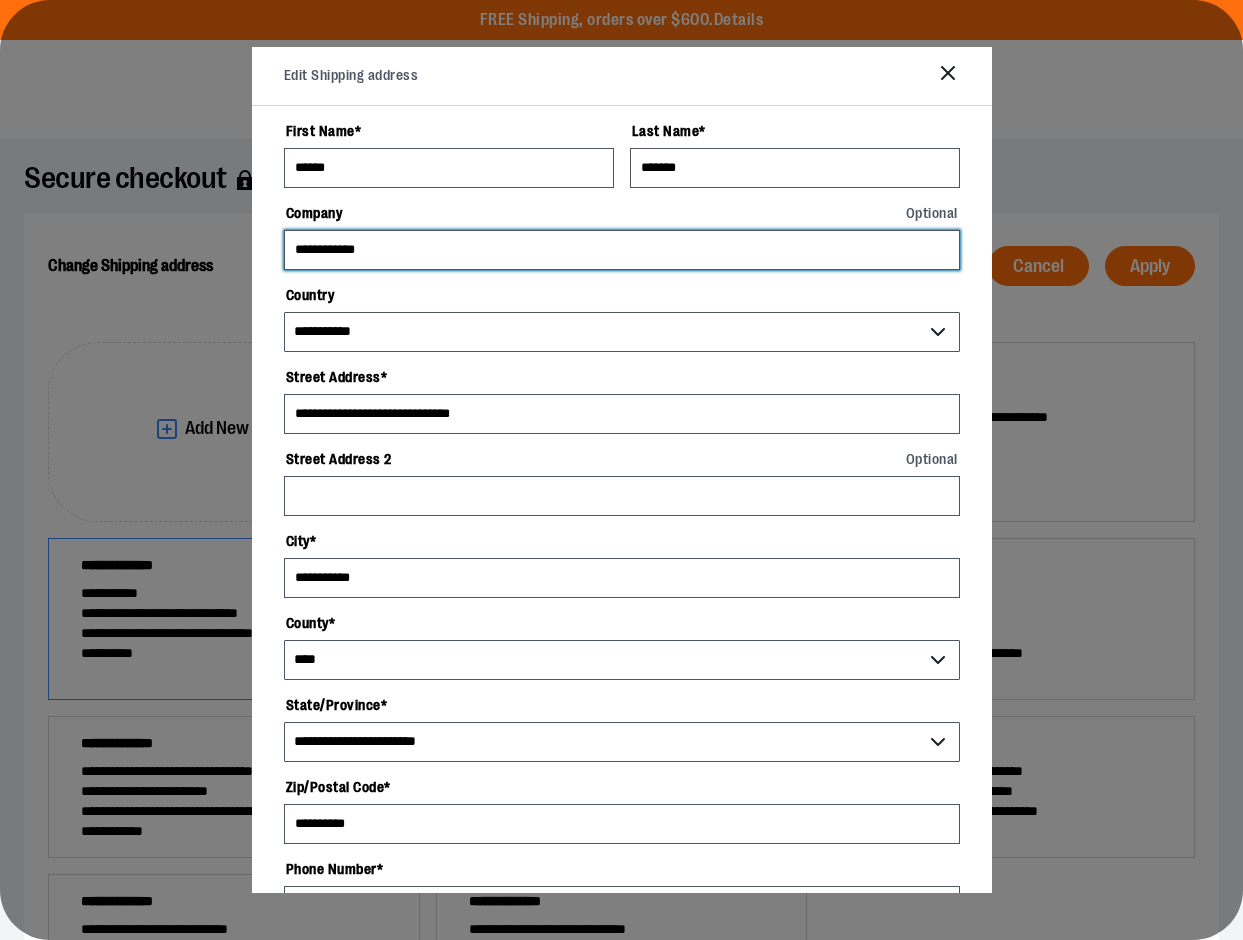 click on "**********" at bounding box center [622, 250] 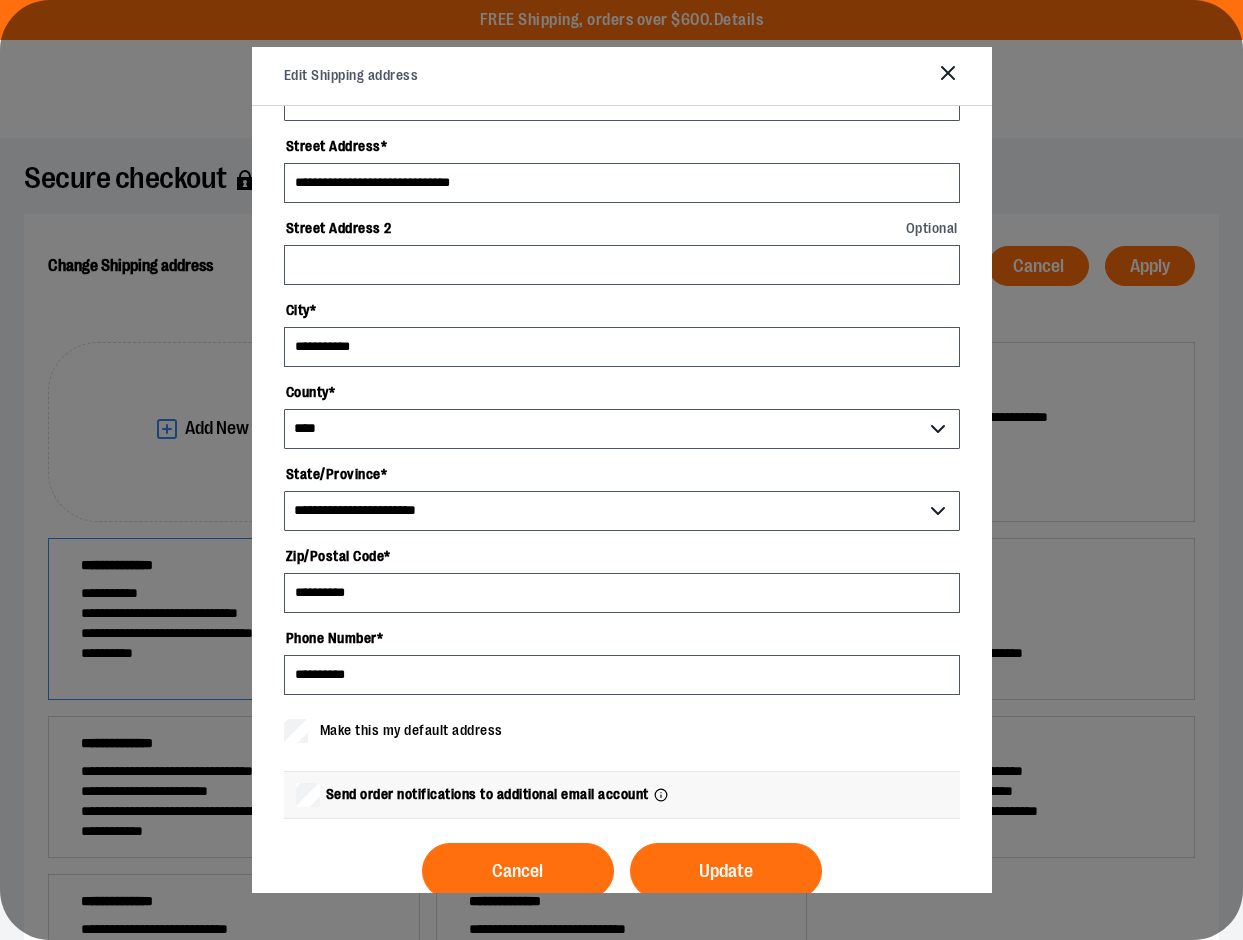 scroll, scrollTop: 268, scrollLeft: 0, axis: vertical 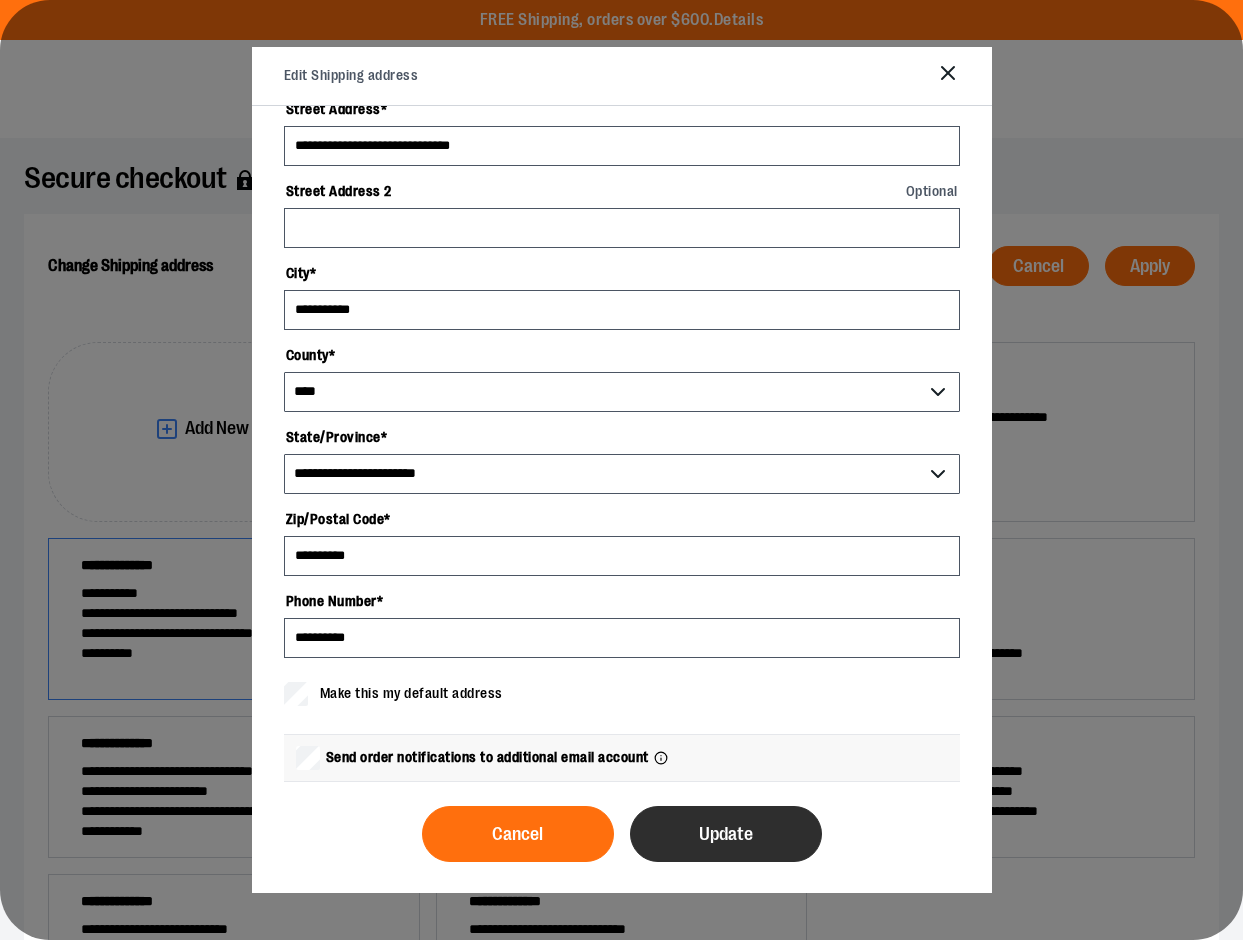 type on "**********" 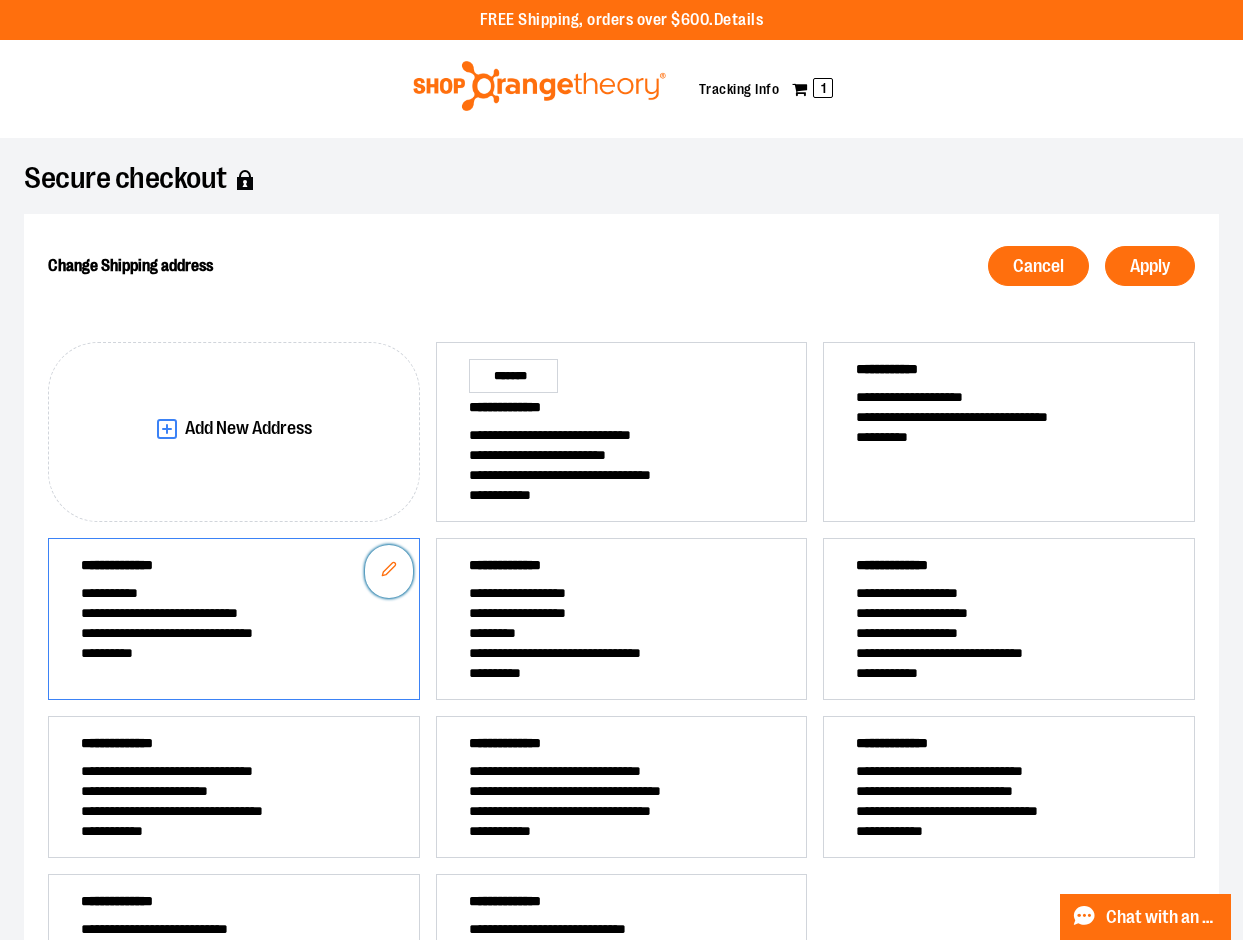 scroll, scrollTop: 0, scrollLeft: 0, axis: both 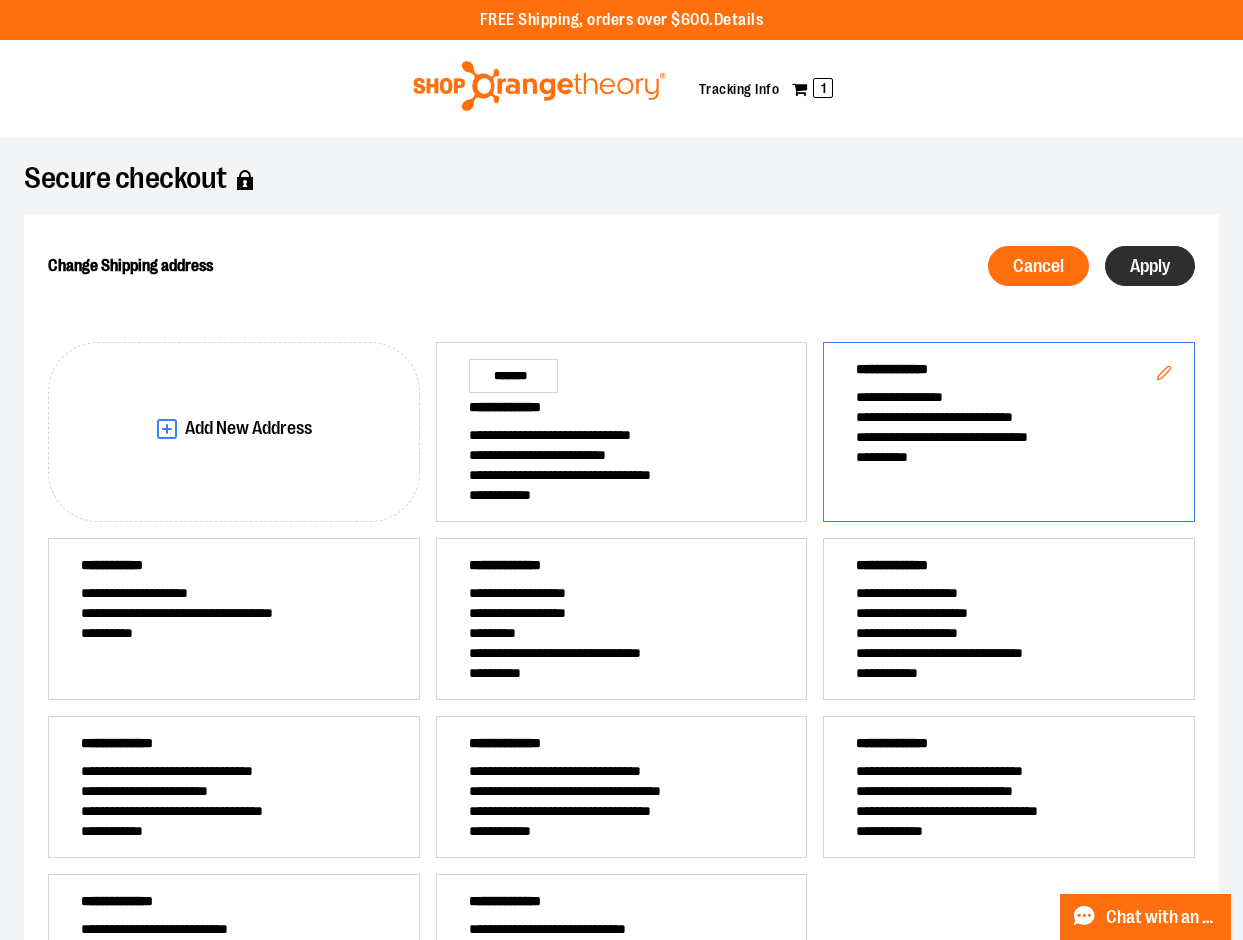 click on "Apply" at bounding box center [1150, 266] 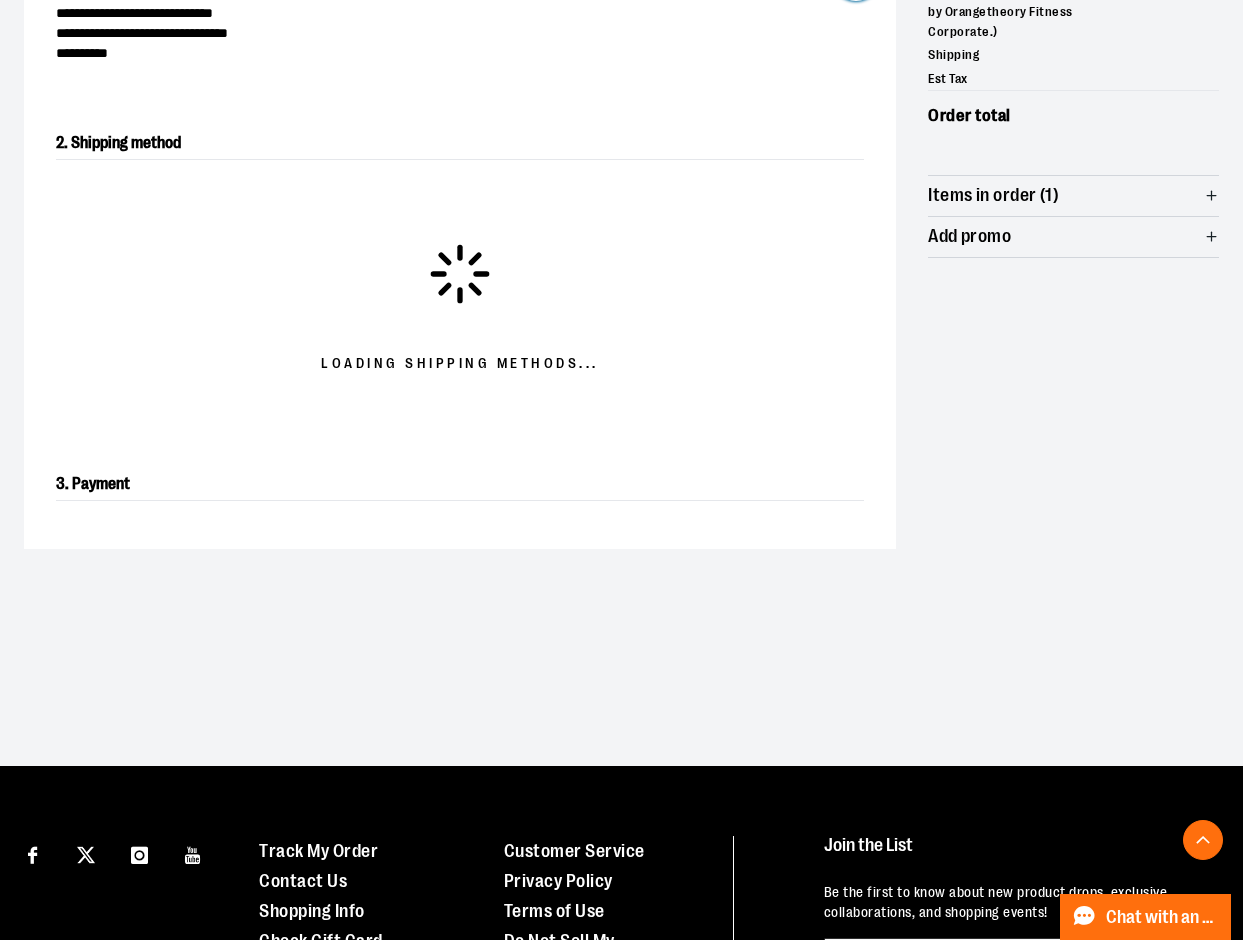 scroll, scrollTop: 341, scrollLeft: 0, axis: vertical 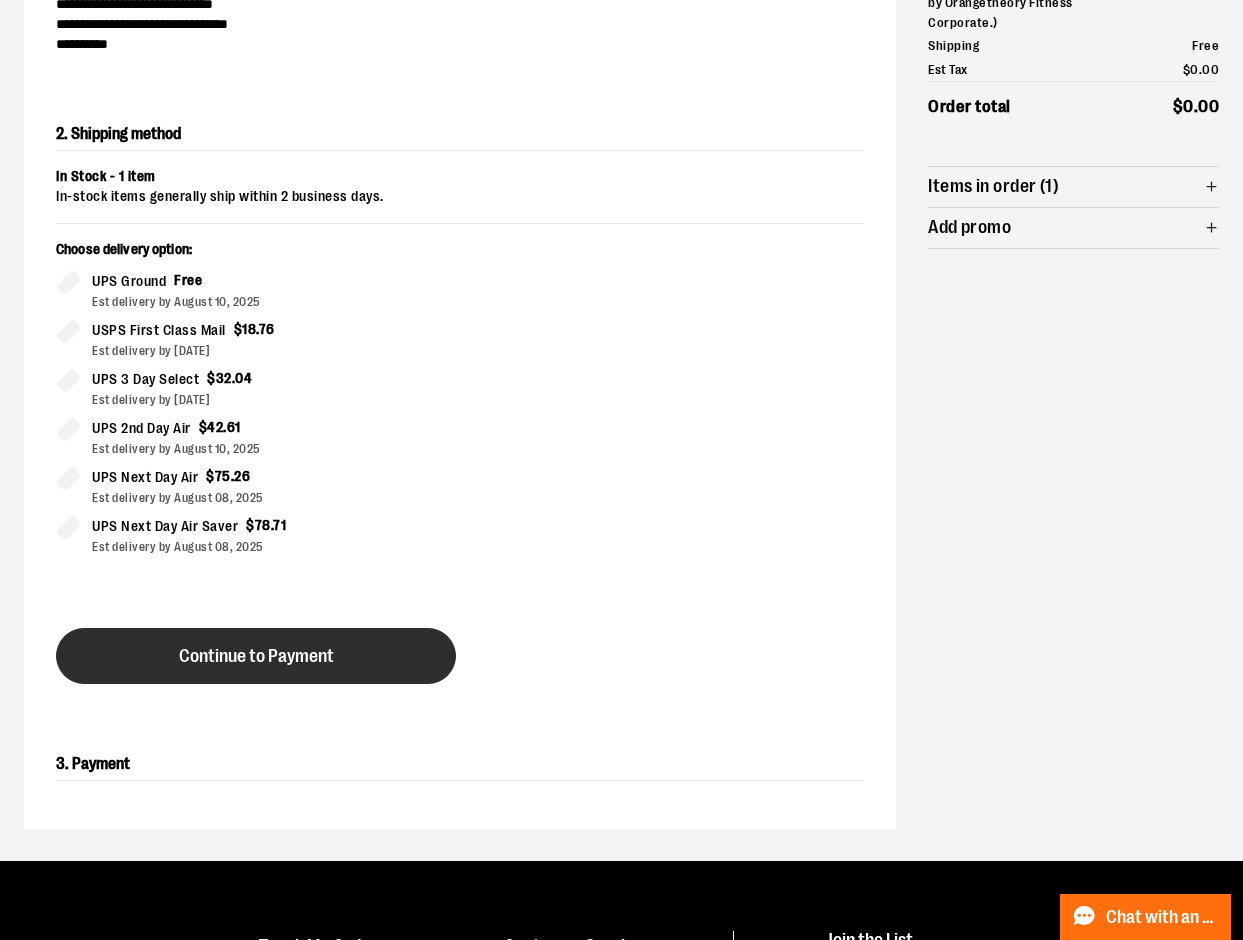 click on "Continue to Payment" at bounding box center [256, 656] 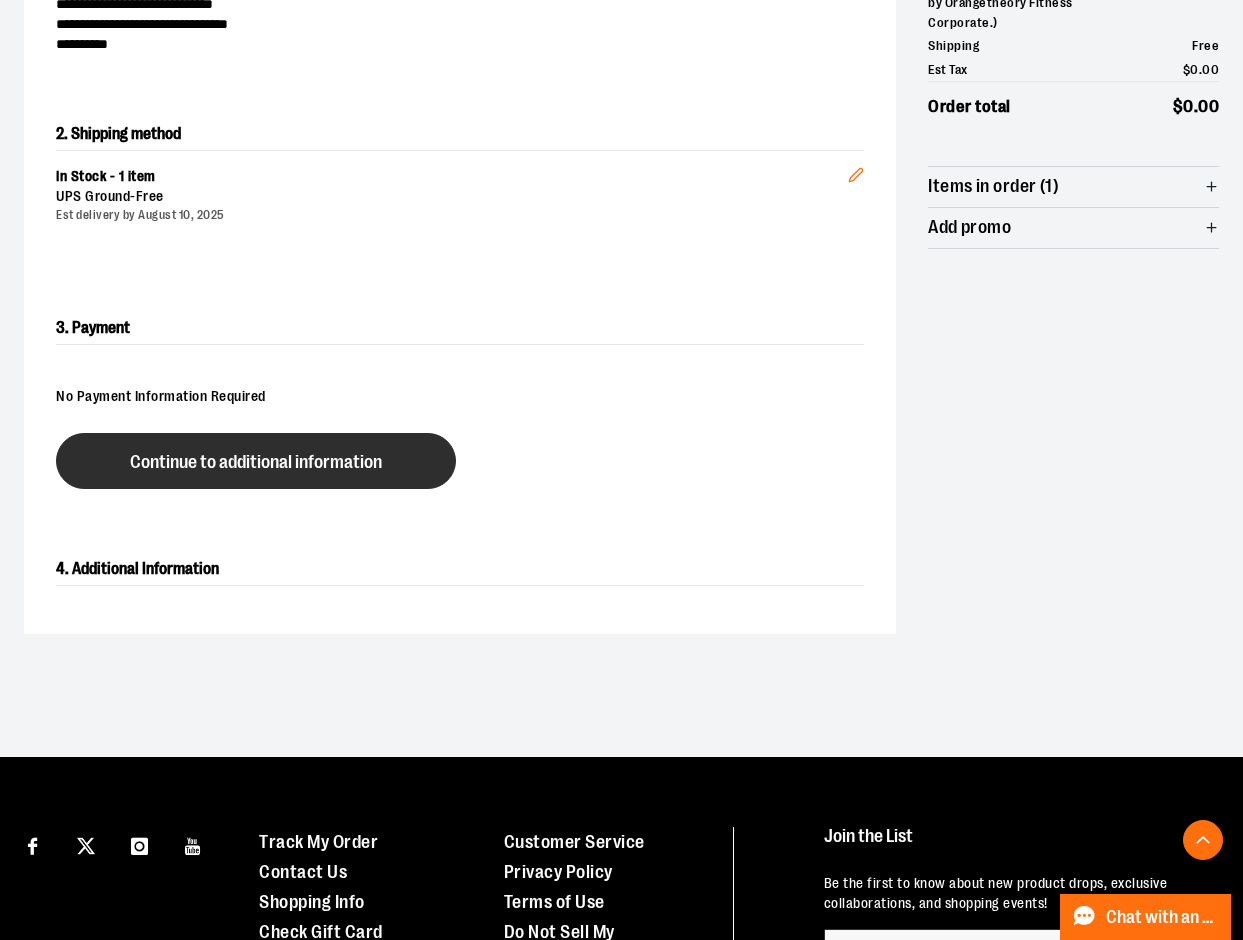 click on "Continue to additional information" at bounding box center (256, 462) 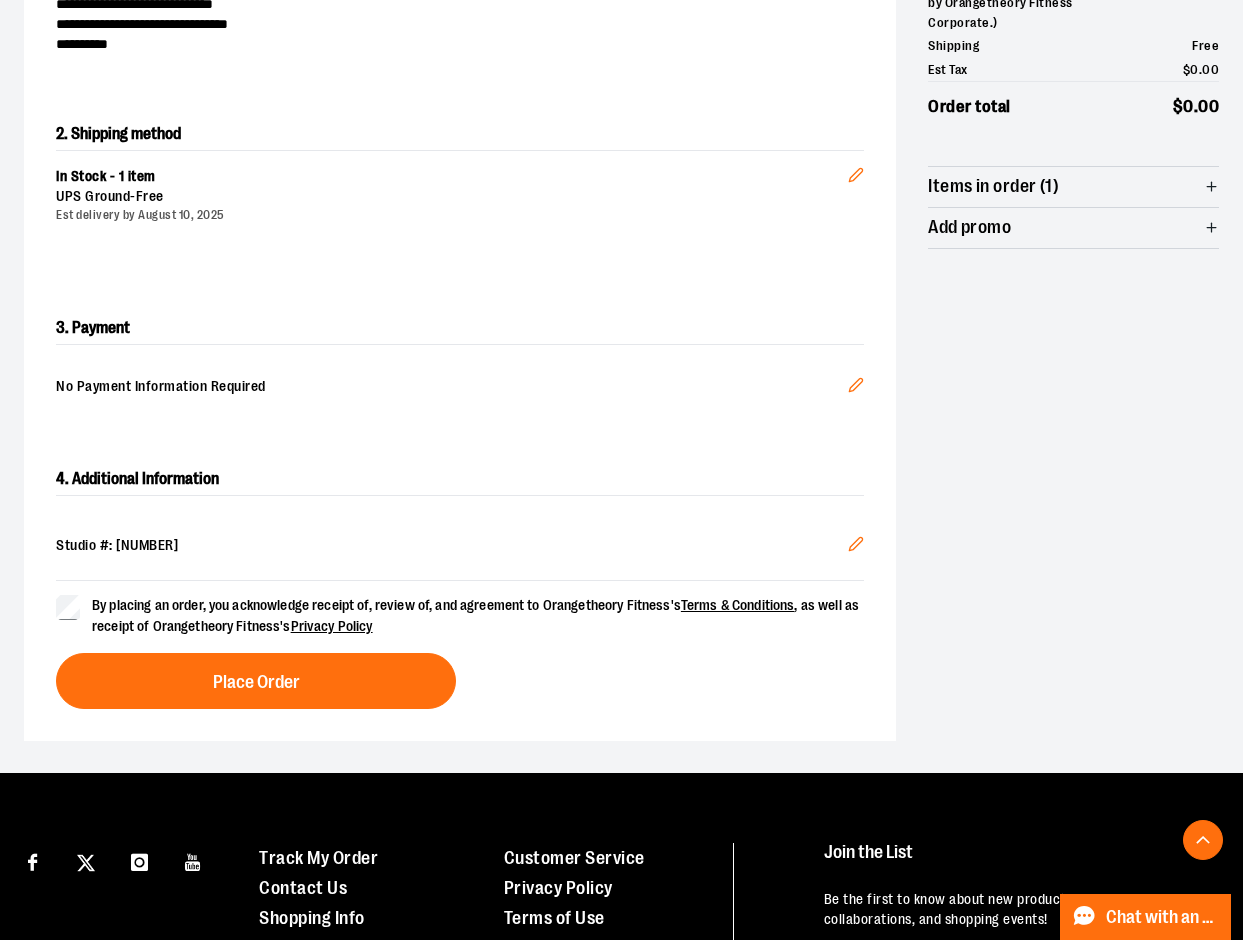 click 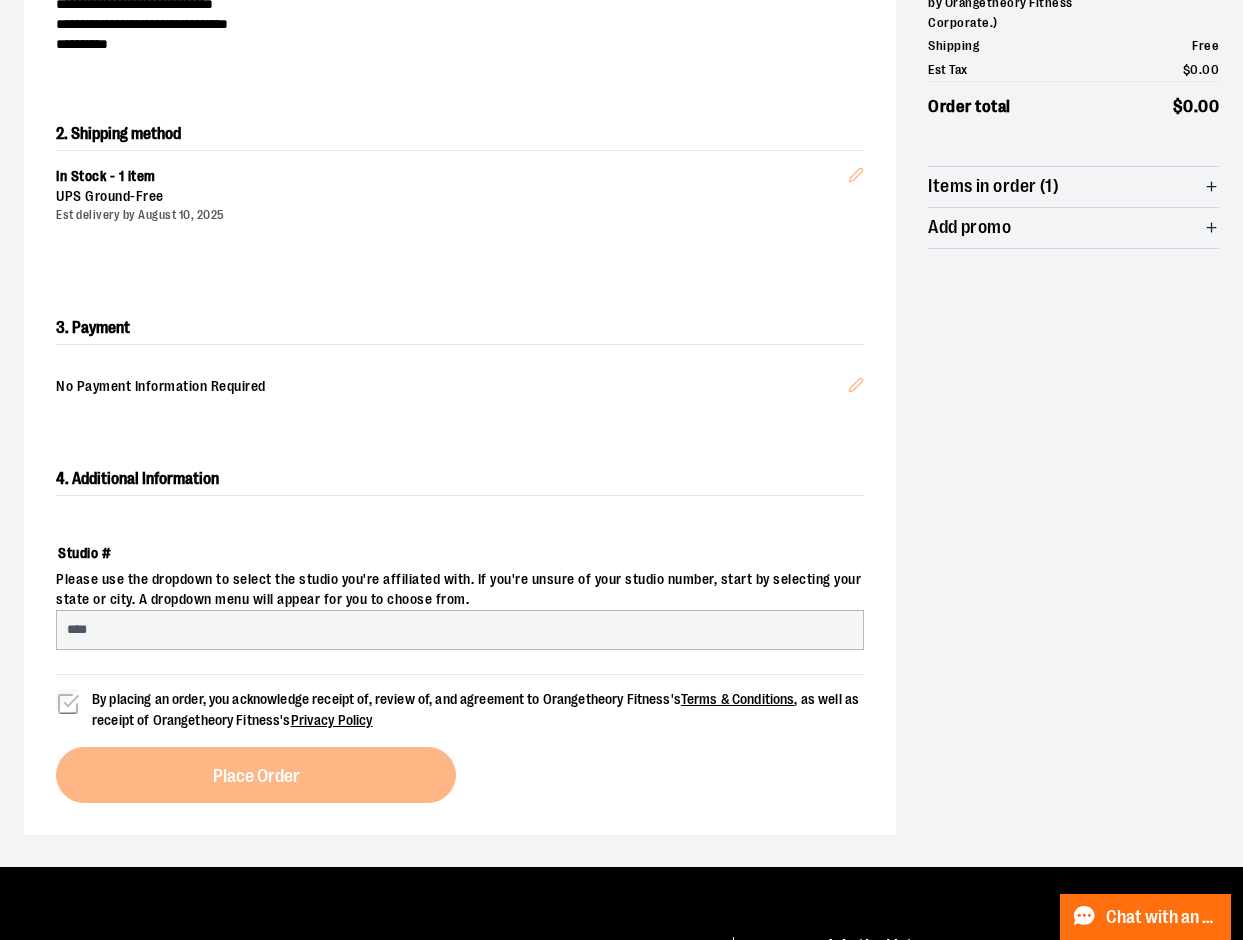 select on "***" 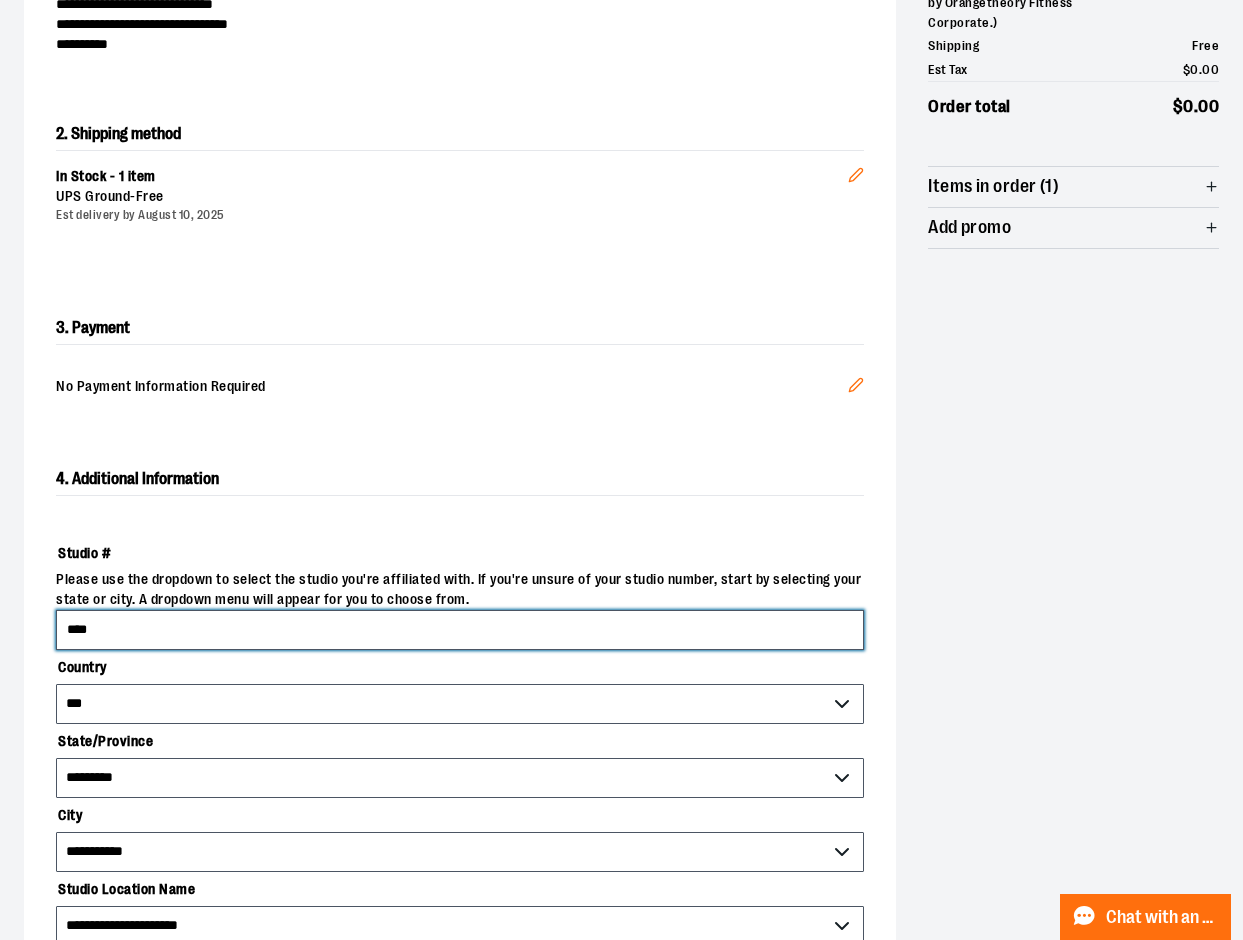 click on "****" at bounding box center [460, 630] 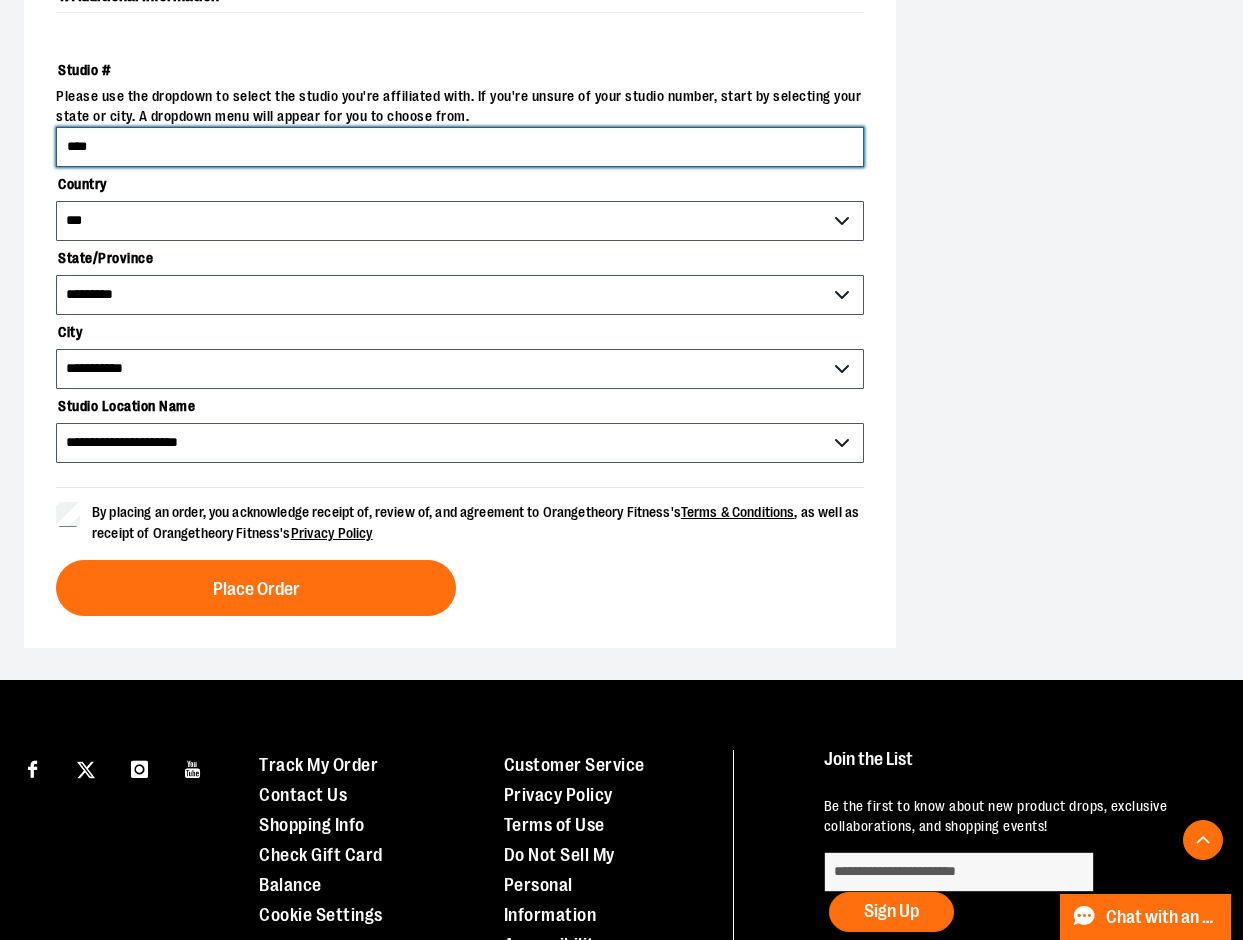 scroll, scrollTop: 818, scrollLeft: 0, axis: vertical 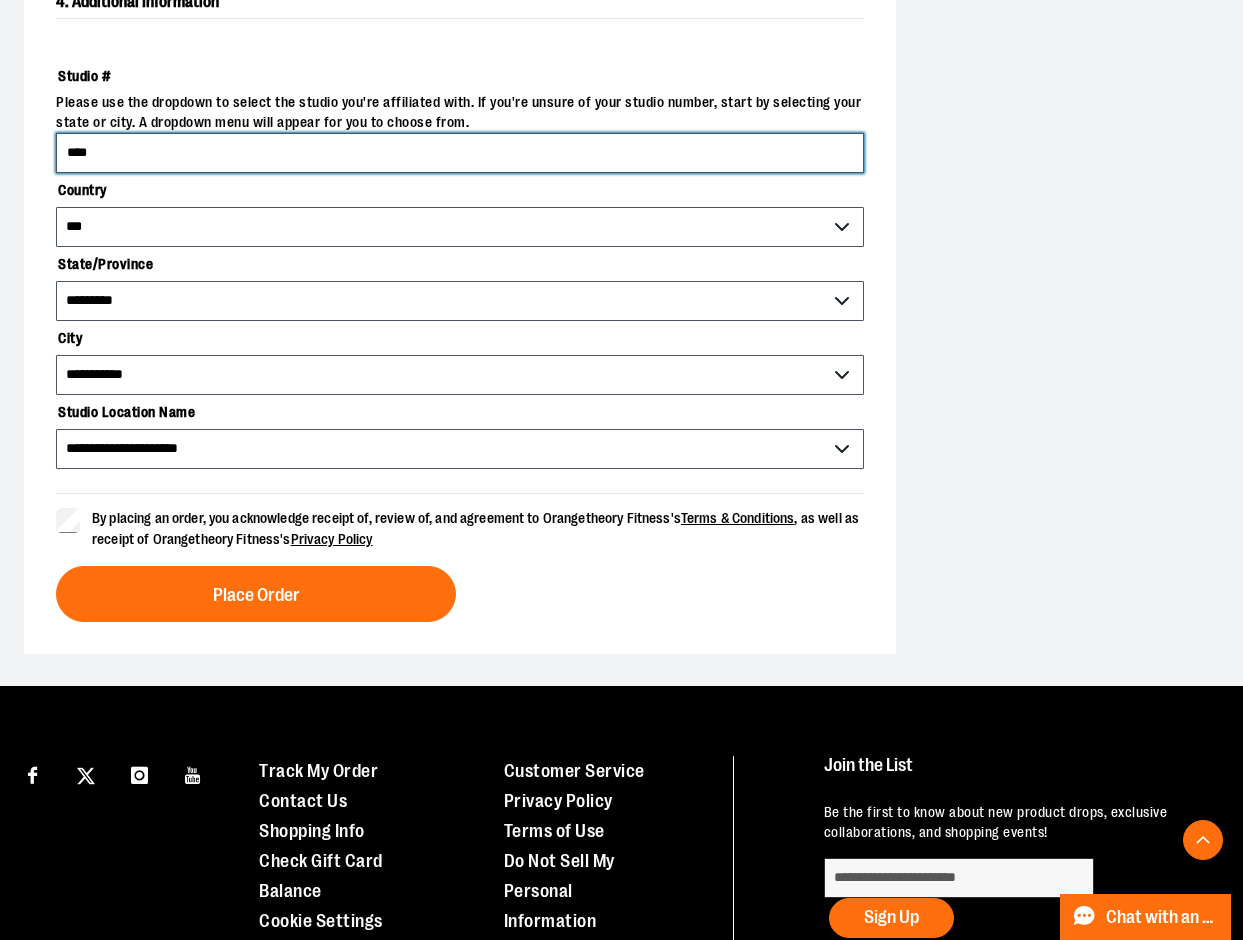 type on "****" 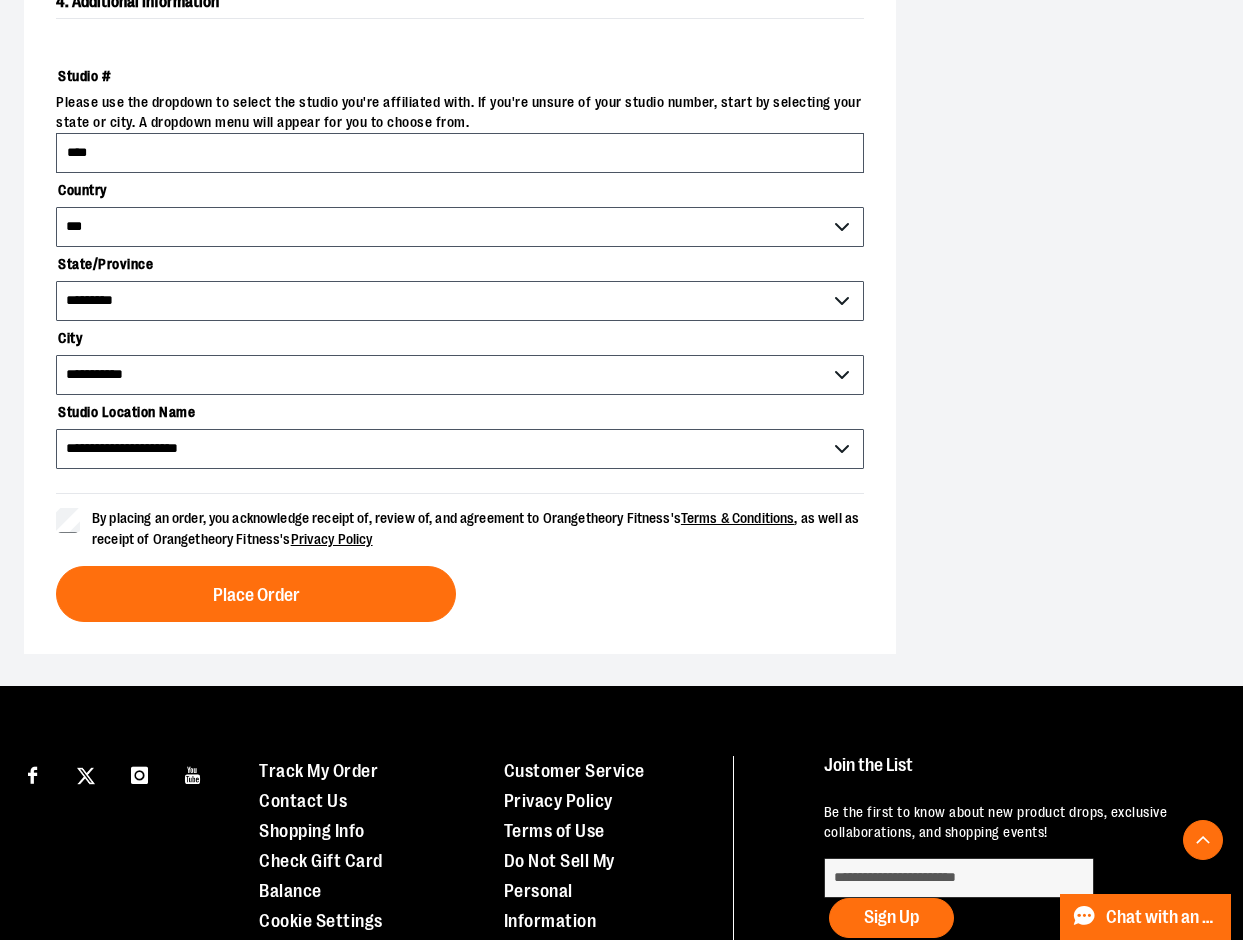 click on "**********" at bounding box center [460, 375] 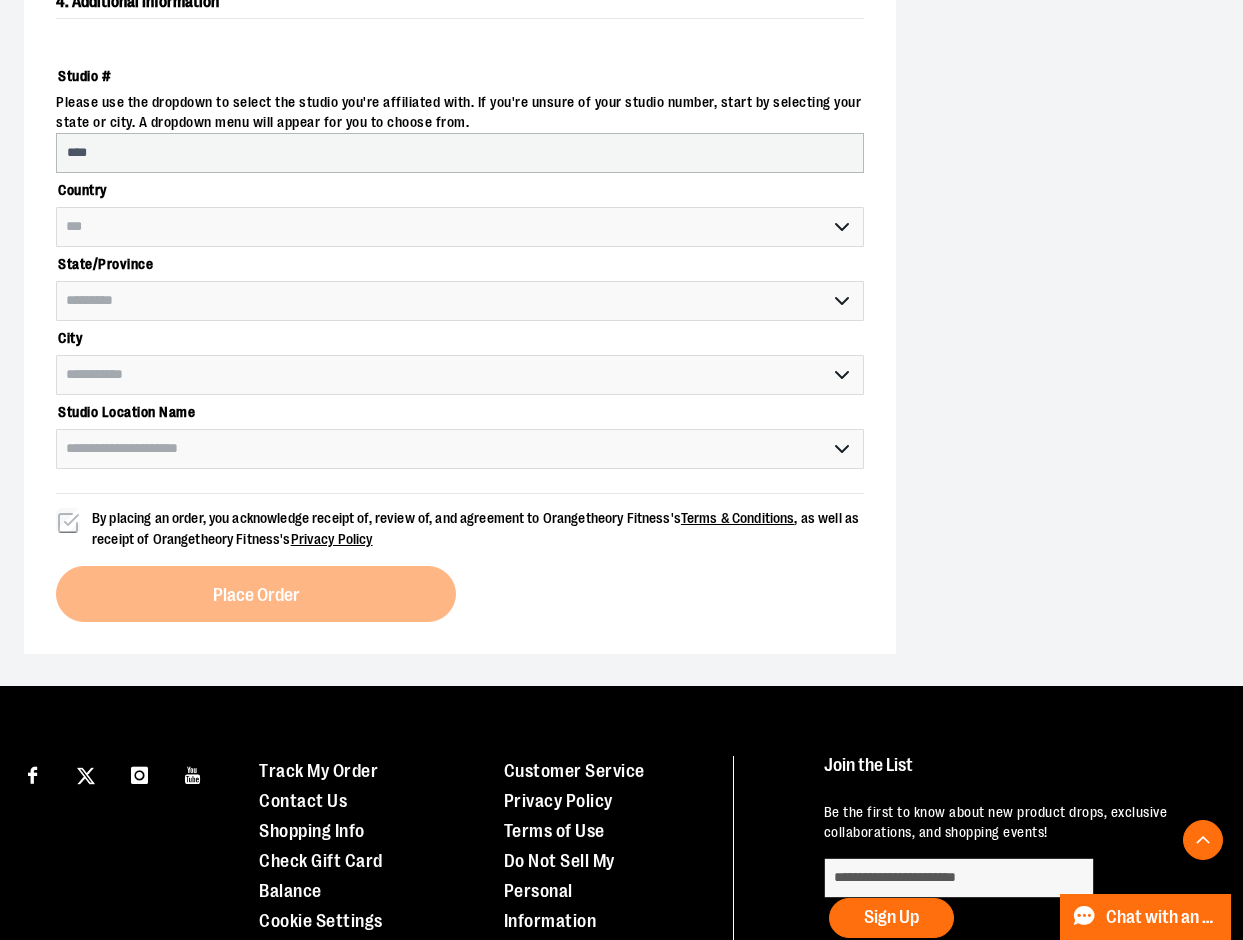select on "*******" 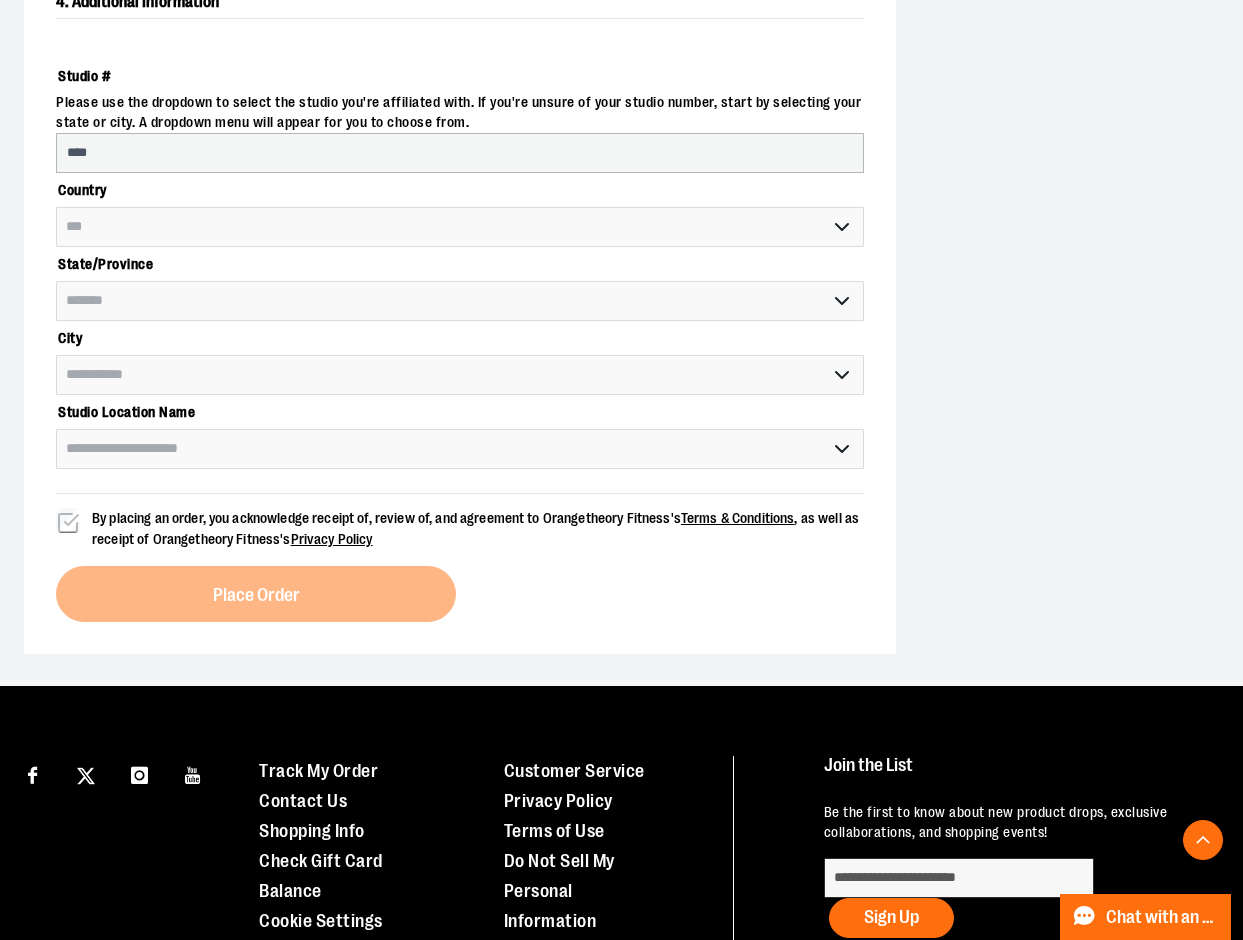 select on "**********" 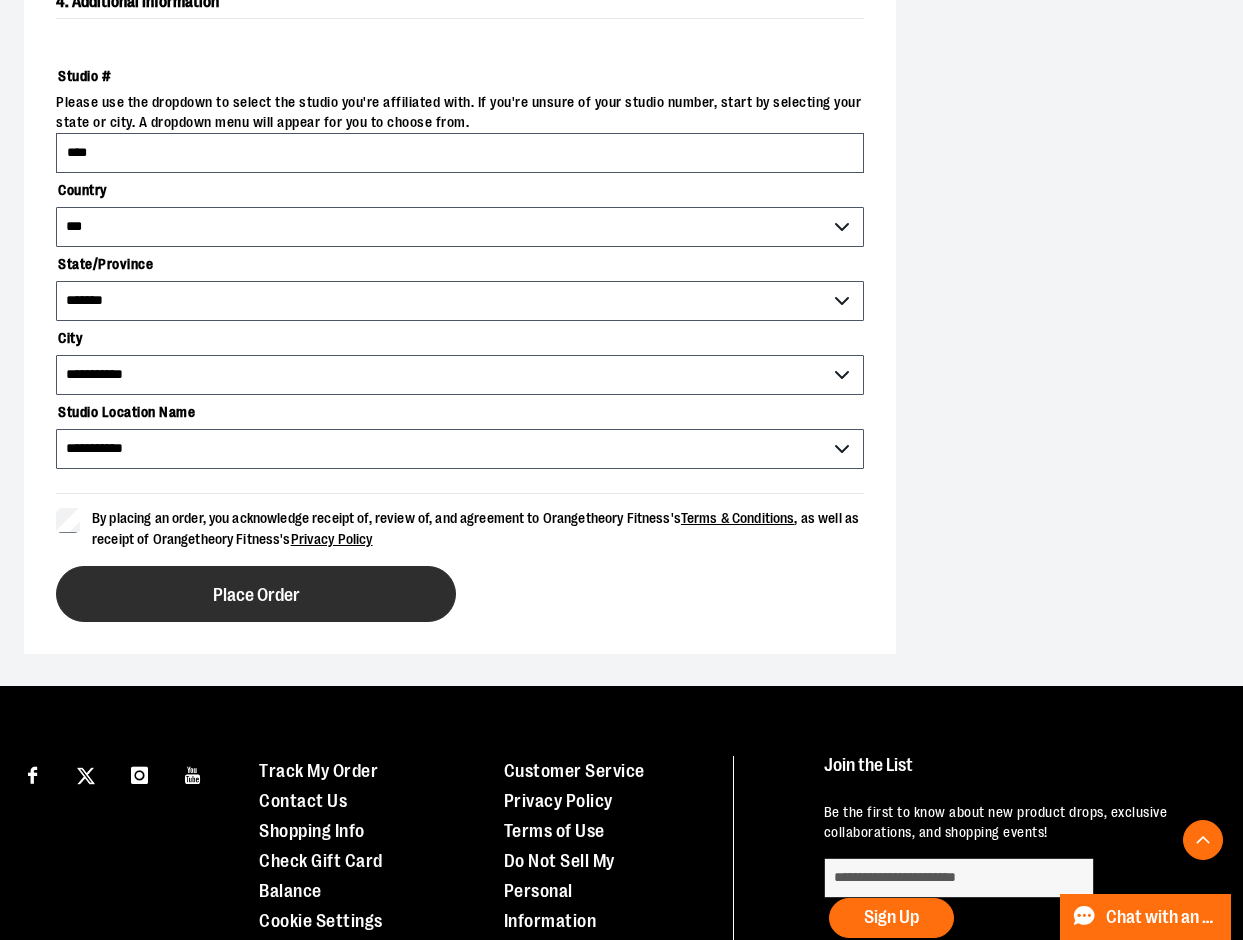 click on "Place Order" at bounding box center [256, 595] 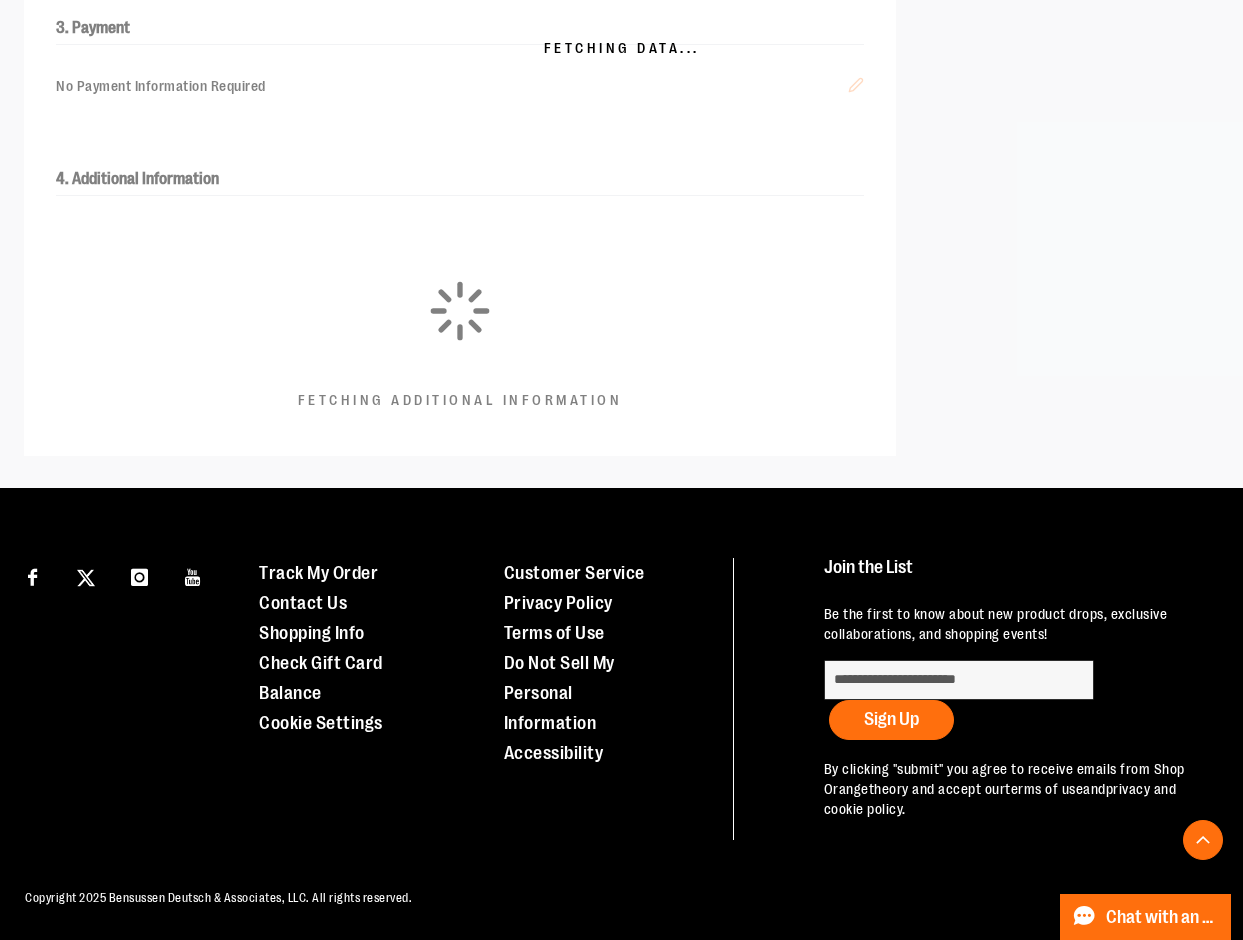 scroll, scrollTop: 610, scrollLeft: 0, axis: vertical 